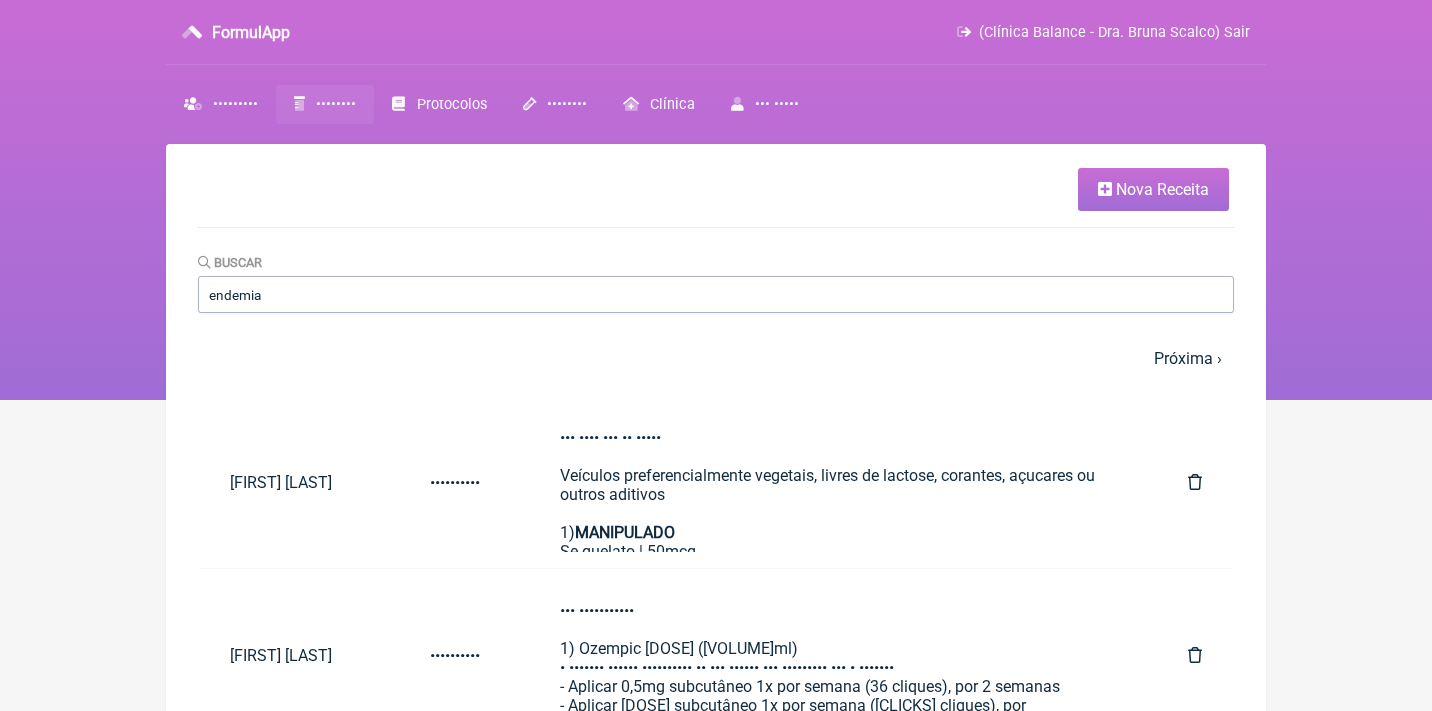 scroll, scrollTop: 228, scrollLeft: 0, axis: vertical 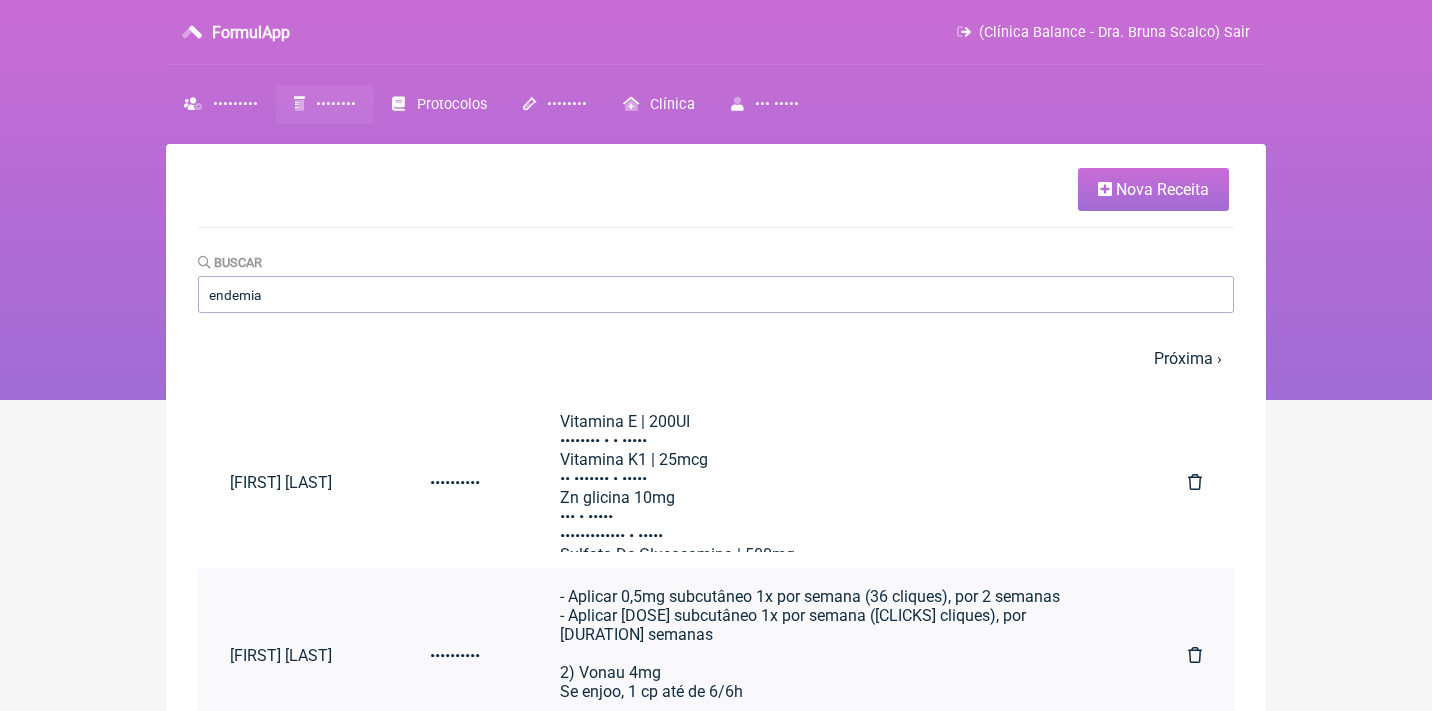 type on "endemia" 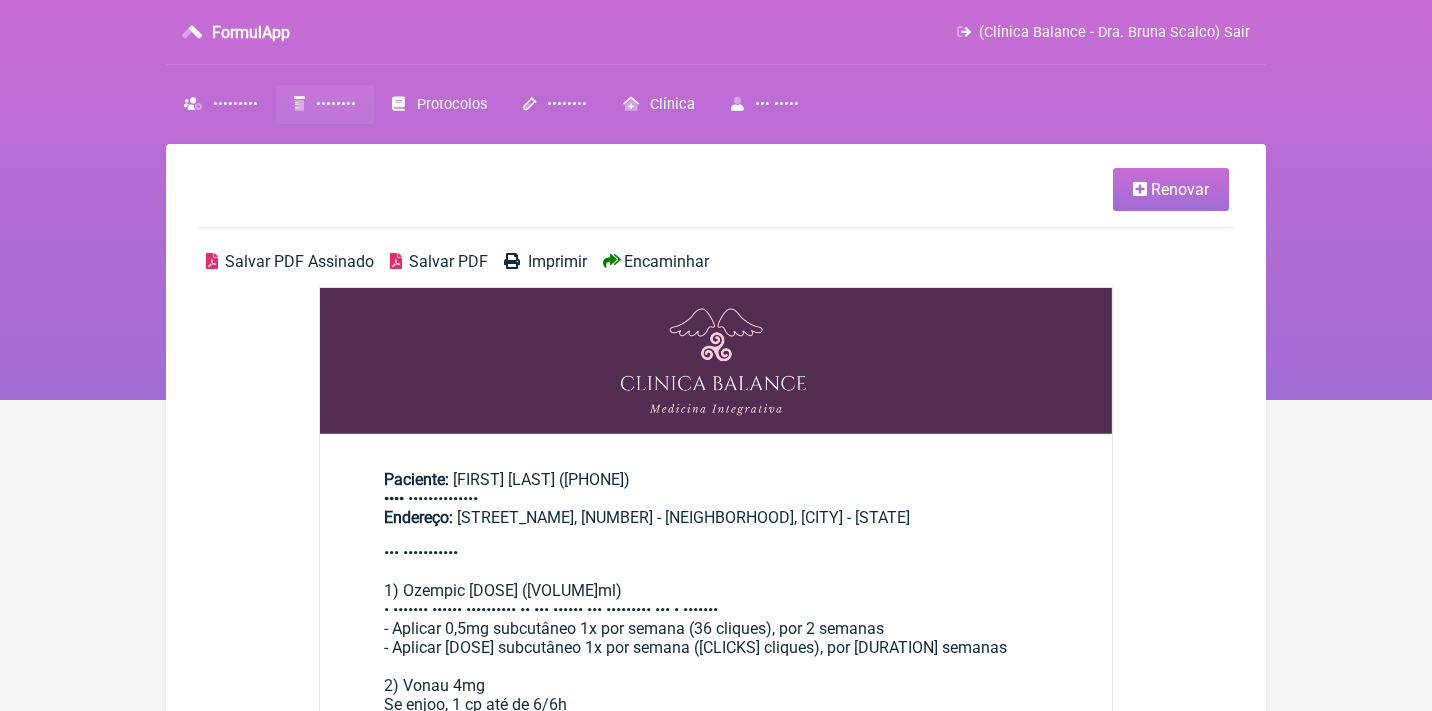 click on "Renovar" at bounding box center [1171, 189] 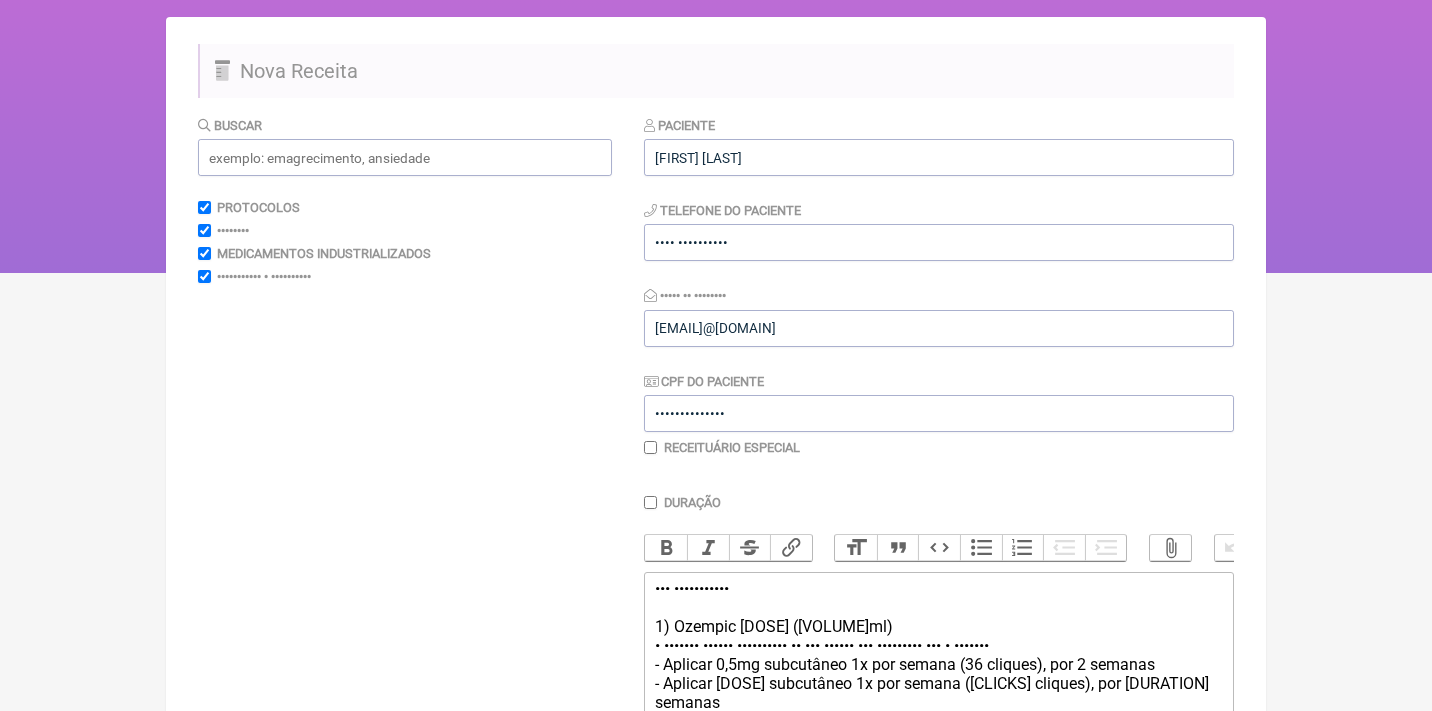 scroll, scrollTop: 355, scrollLeft: 0, axis: vertical 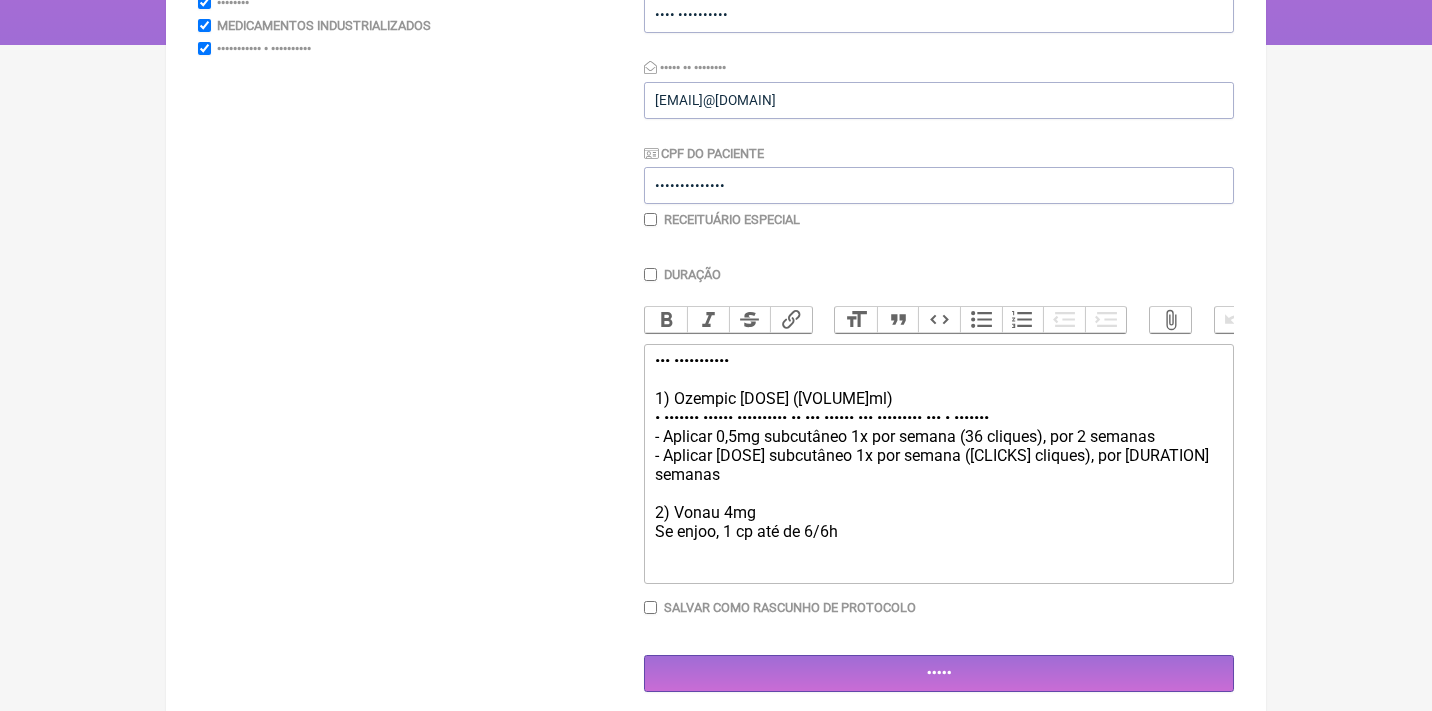 click on "••• ••••••••••• •• ••••••• • •• •• •••••• • •••• • ••••••• •••••• •••••••••• •• ••• •••••• ••• ••••••••• ••• • ••••••• • ••••••• ••••• •••••••••• •• ••• •••••• ••• ••••••••• ••• • ••••••• • ••••••• ••• •••••••••• •• ••• •••••• ••• ••••••••• ••• • ••••••• •• ••••• ••• •• •••••• • •• ••• •• ••••" at bounding box center (939, 455) 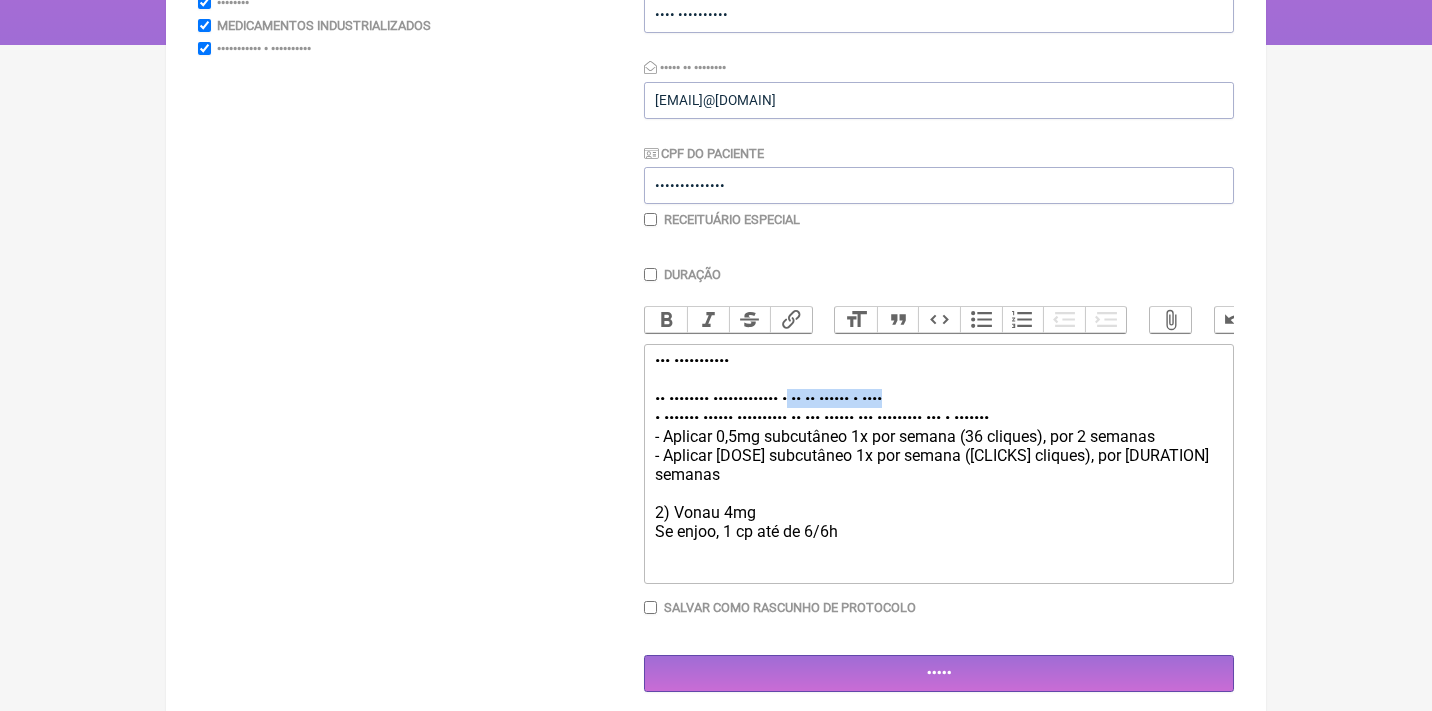 drag, startPoint x: 997, startPoint y: 394, endPoint x: 845, endPoint y: 392, distance: 152.01315 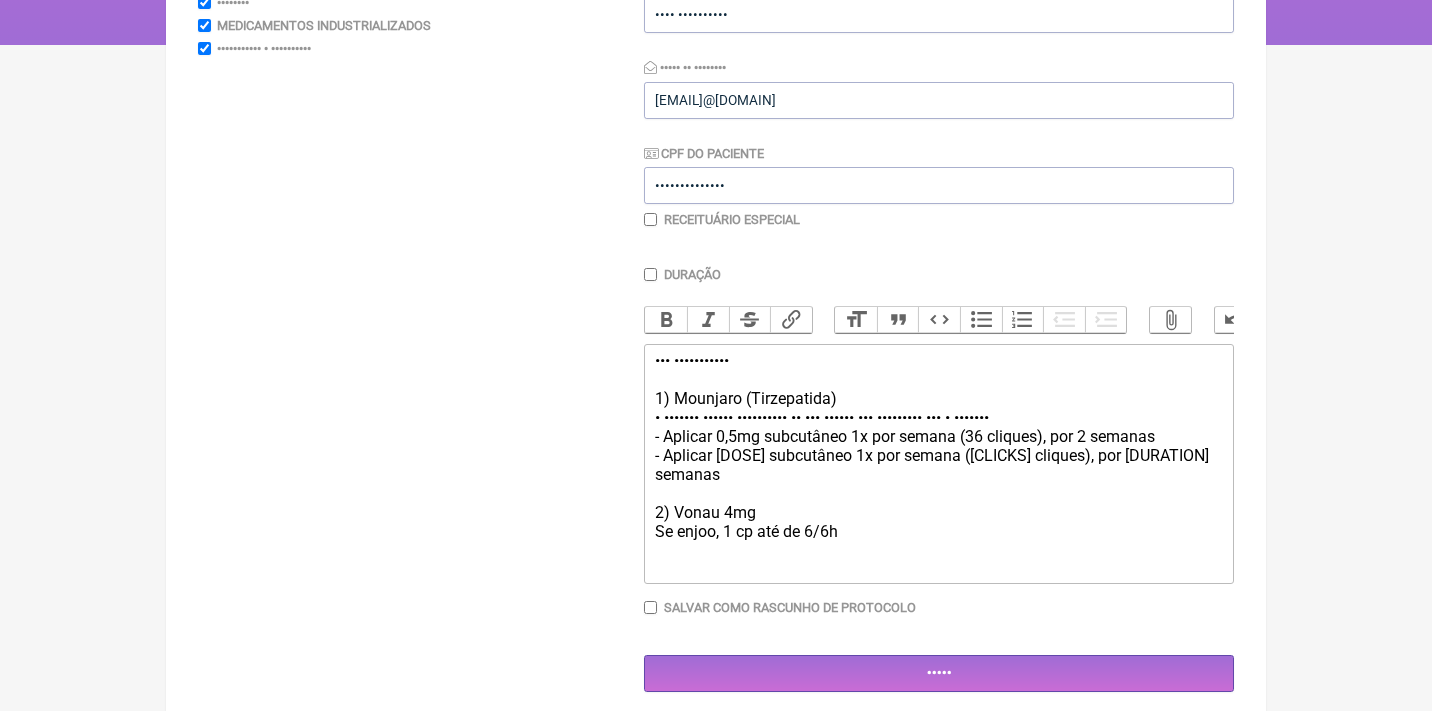 click on "••• ••••••••••• •• •••••••• •••••••••••••  • ••••••• •••••• •••••••••• •• ••• •••••• ••• ••••••••• ••• • ••••••• • ••••••• ••••• •••••••••• •• ••• •••••• ••• ••••••••• ••• • ••••••• • ••••••• ••• •••••••••• •• ••• •••••• ••• ••••••••• ••• • ••••••• •• ••••• ••• •• •••••• • •• ••• •• ••••" at bounding box center [939, 455] 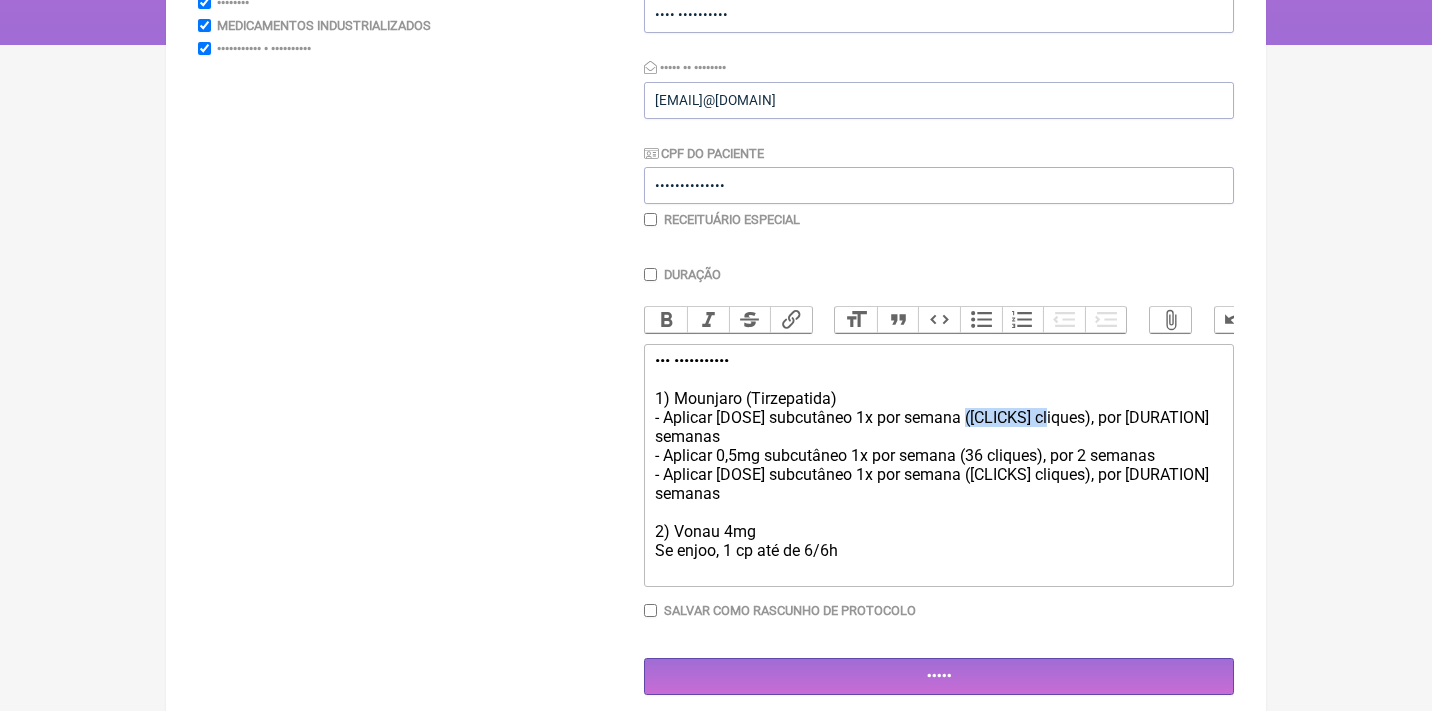 drag, startPoint x: 972, startPoint y: 414, endPoint x: 1047, endPoint y: 406, distance: 75.42546 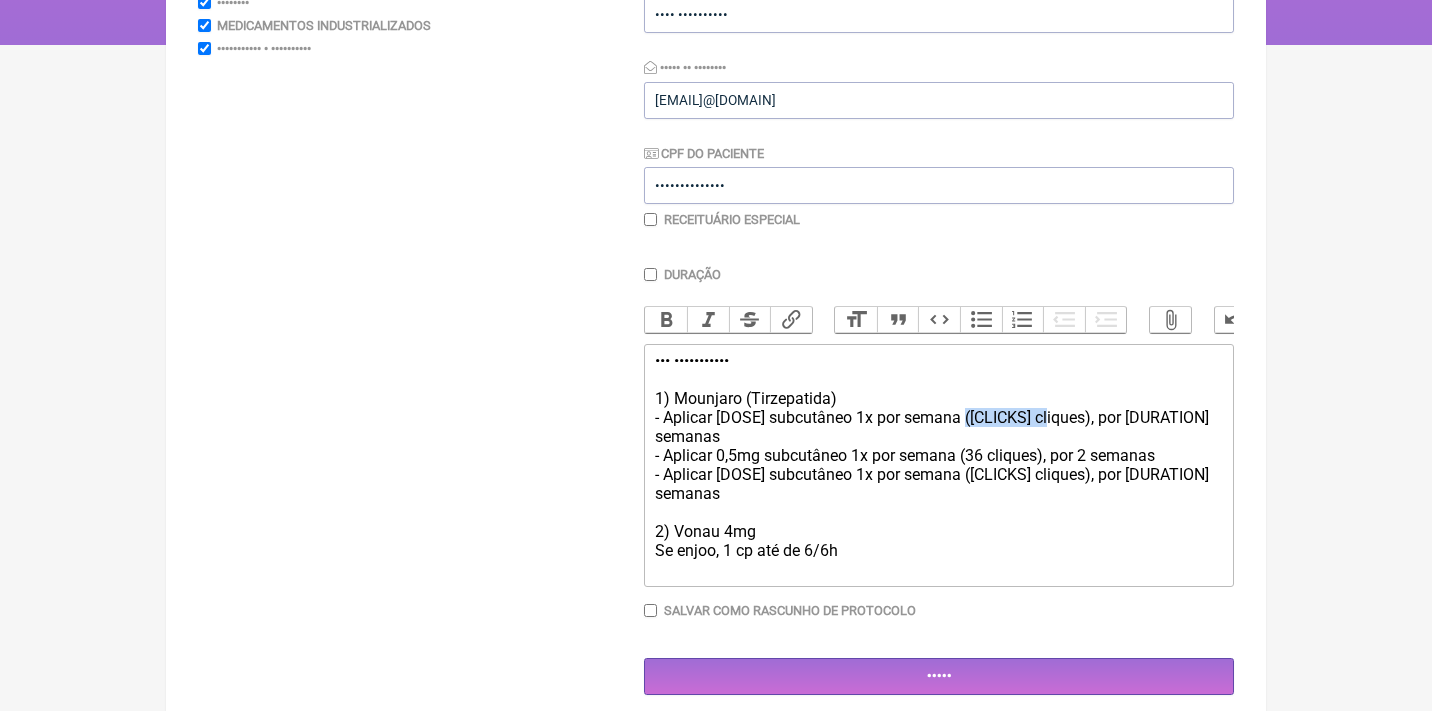 click on "••• ••••••••••• •• •••••••• •••••••••••••  • ••••••• ••••• •••••••••• •• ••• •••••• ••• ••••••••• ••• • ••••••• • ••••••• ••••• •••••••••• •• ••• •••••• ••• ••••••••• ••• • ••••••• • ••••••• ••• •••••••••• •• ••• •••••• ••• ••••••••• ••• • ••••••• •• ••••• ••• •• •••••• • •• ••• •• ••••" at bounding box center (939, 465) 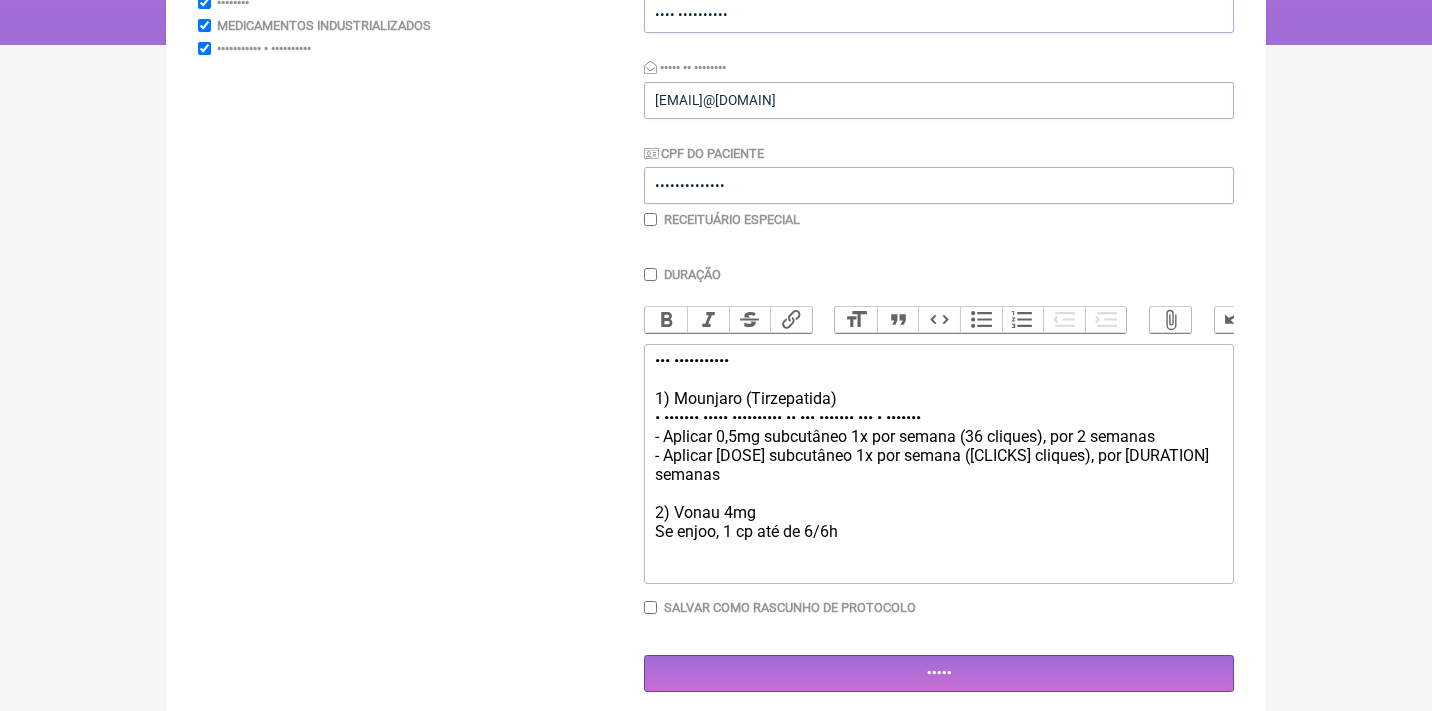 click on "Uso subcutâneo: 1) Mounjaro (Tirzepatida)  - Aplicar [DOSE] subcutâneo 1x por semana, por [DURATION] semanas - Aplicar [DOSE] subcutâneo 1x por semana ([CLICKS] cliques), por [DURATION] semanas - Aplicar [DOSE] subcutâneo 1x por semana ([CLICKS] cliques), por [DURATION] semanas 2) Vonau 4mg Se enjoo, 1 cp até de 6/6h" at bounding box center [939, 455] 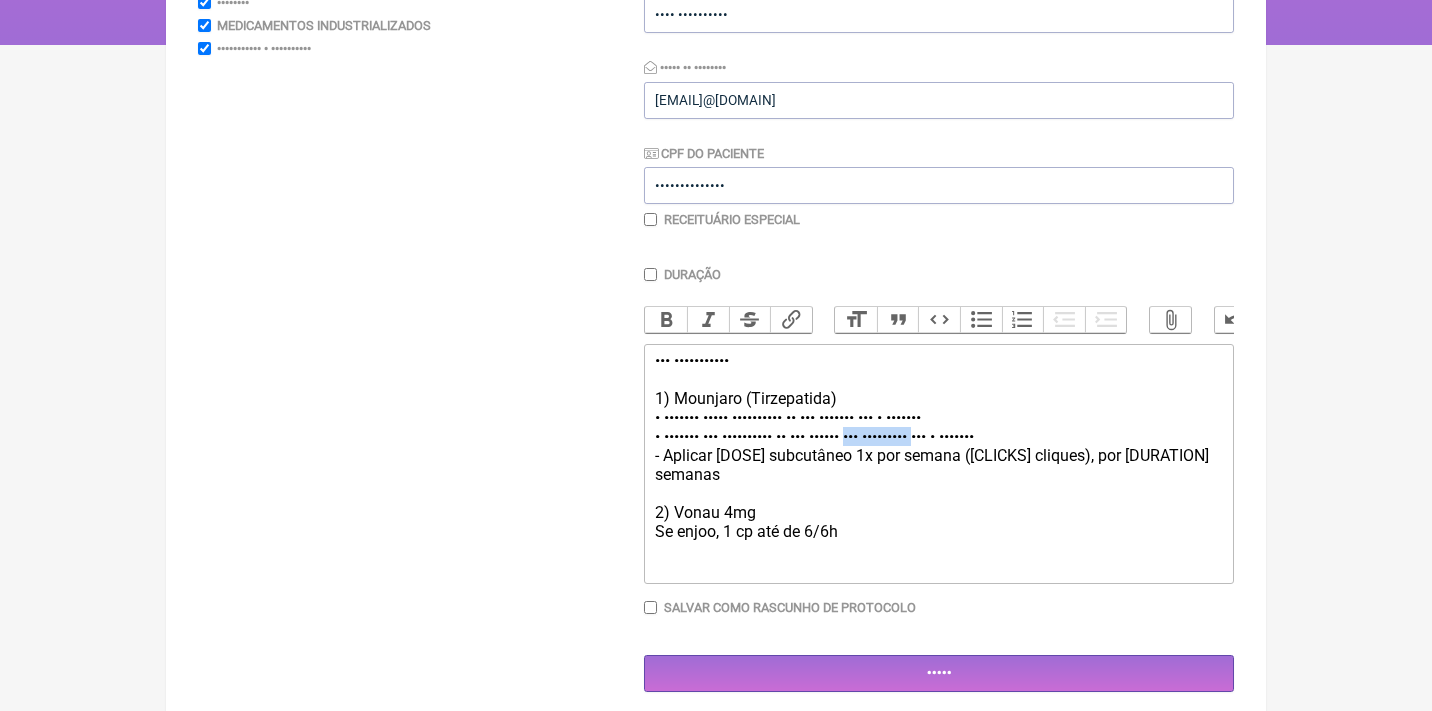 drag, startPoint x: 958, startPoint y: 431, endPoint x: 1050, endPoint y: 433, distance: 92.021736 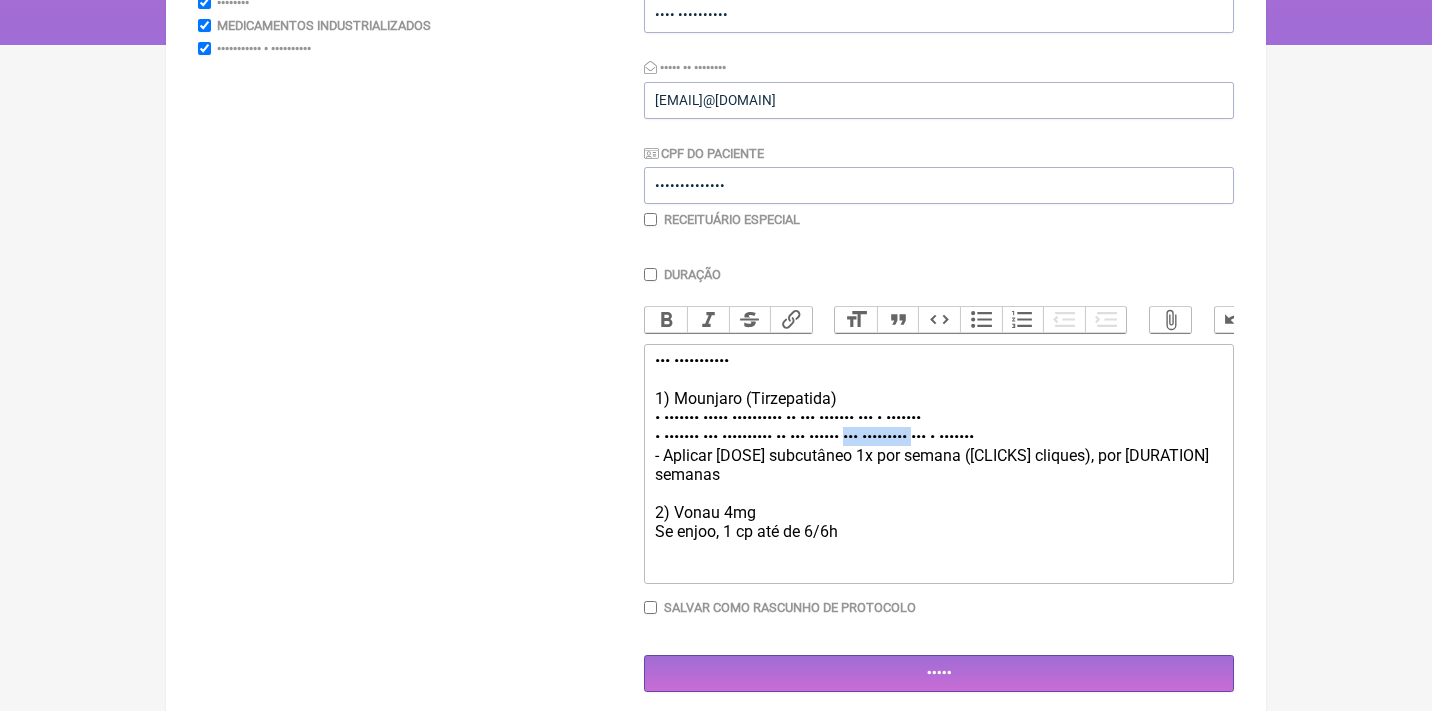 click on "Uso subcutâneo: 1) Mounjaro (Tirzepatida)  - Aplicar 2,5mg subcutâneo 1x por semana, por 4 semanas - Aplicar 5mg subcutâneo 1x por semana (36 cliques), por 2 semanas - Aplicar 1mg subcutâneo 1x por semana (72 cliques), por 4 semanas 2) Vonau 4mg Se enjoo, 1 cp até de 6/6h" at bounding box center [939, 455] 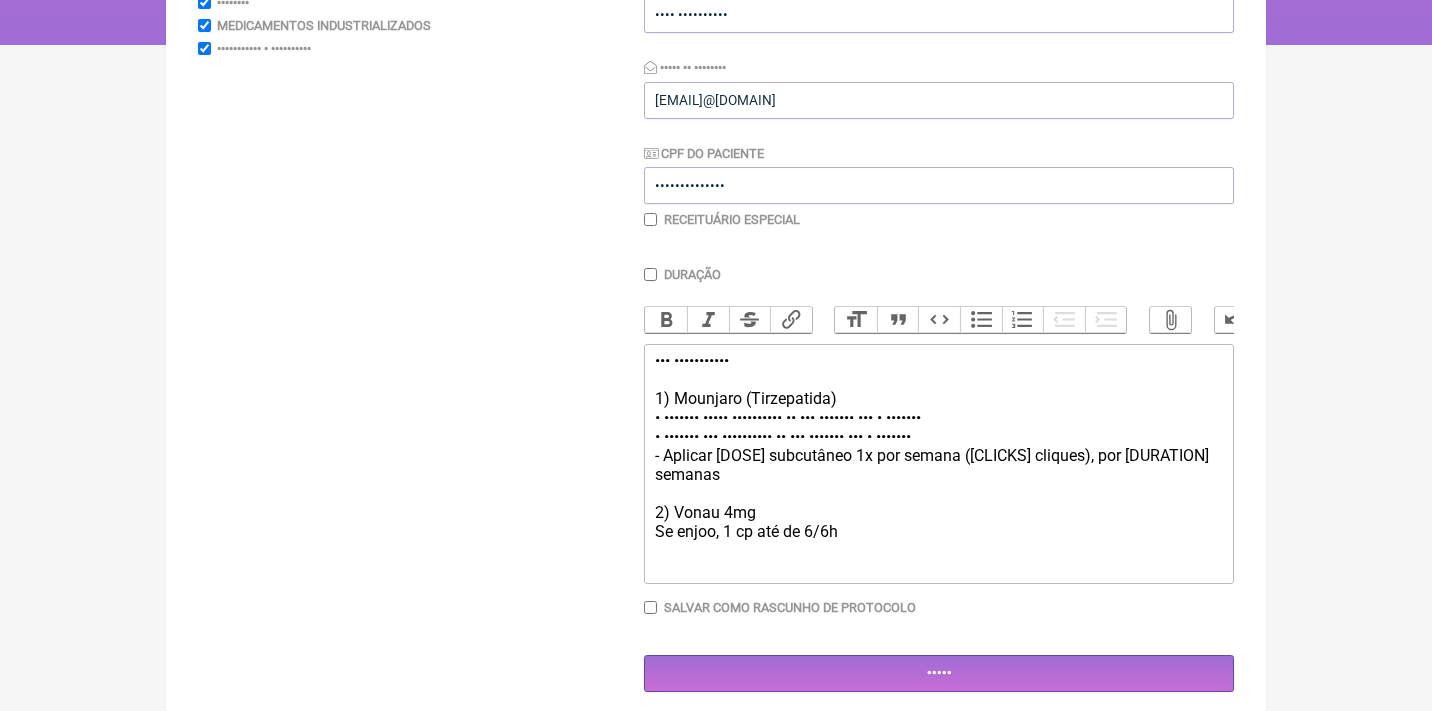click on "Uso subcutâneo: 1) Mounjaro (Tirzepatida)  - Aplicar 2,5mg subcutâneo 1x por semana, por 4 semanas - Aplicar 5mg subcutâneo 1x por semana, por 2 semanas - Aplicar 1mg subcutâneo 1x por semana (72 cliques), por 4 semanas 2) Vonau 4mg Se enjoo, 1 cp até de 6/6h" at bounding box center [939, 455] 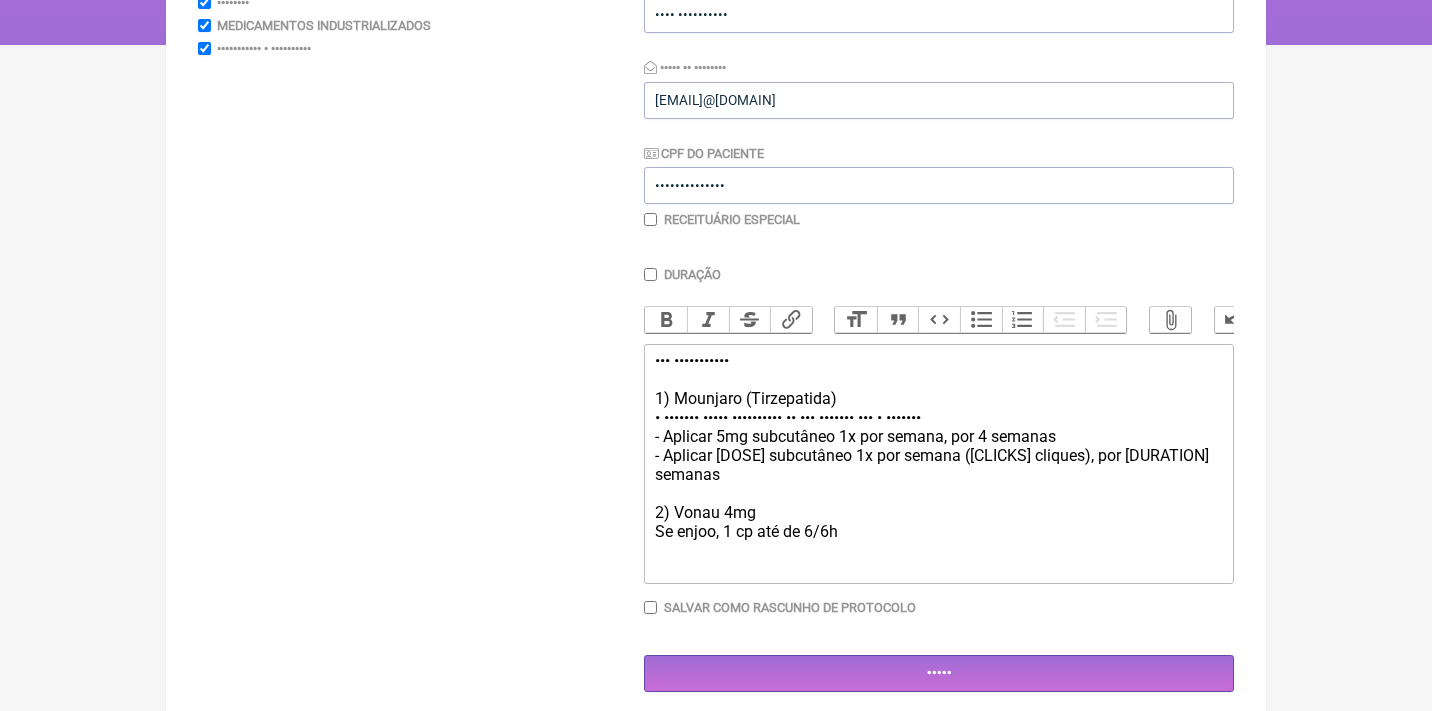 click on "Uso subcutâneo: 1) Mounjaro (Tirzepatida)  - Aplicar [DOSE] subcutâneo 1x por semana, por [DURATION] semanas - Aplicar [DOSE] subcutâneo 1x por semana, por [DURATION] semanas - Aplicar [DOSE] subcutâneo 1x por semana ([CLICKS] cliques), por [DURATION] semanas 2) Vonau 4mg Se enjoo, 1 cp até de 6/6h" at bounding box center [939, 455] 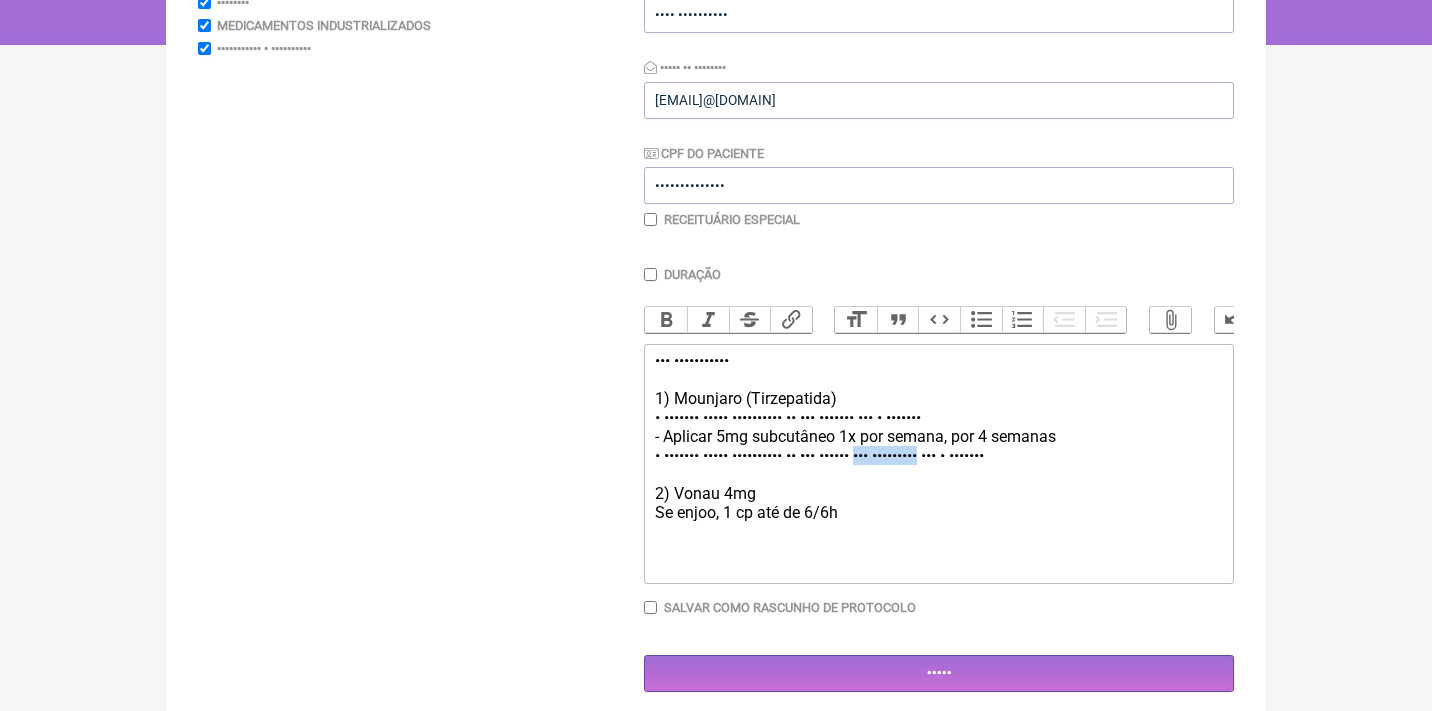 drag, startPoint x: 1056, startPoint y: 449, endPoint x: 966, endPoint y: 449, distance: 90 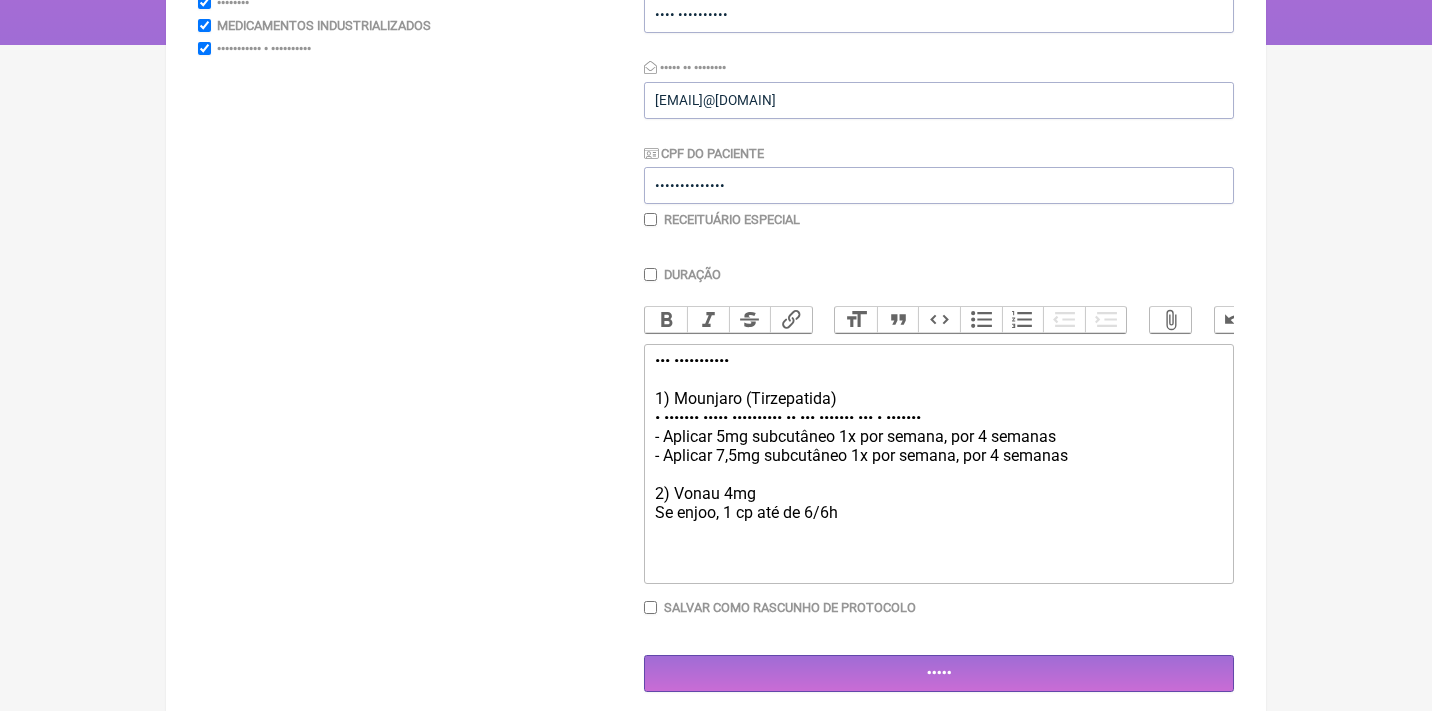 click on "••• ••••••••••• •• •••••••• •••••••••••••  • ••••••• ••••• •••••••••• •• ••• ••••••• ••• • ••••••• • ••••••• ••• •••••••••• •• ••• ••••••• ••• • ••••••• • ••••••• ••••• •••••••••• •• ••• ••••••• ••• • ••••••• •• ••••• ••• •• •••••• • •• ••• •• ••••" at bounding box center [939, 446] 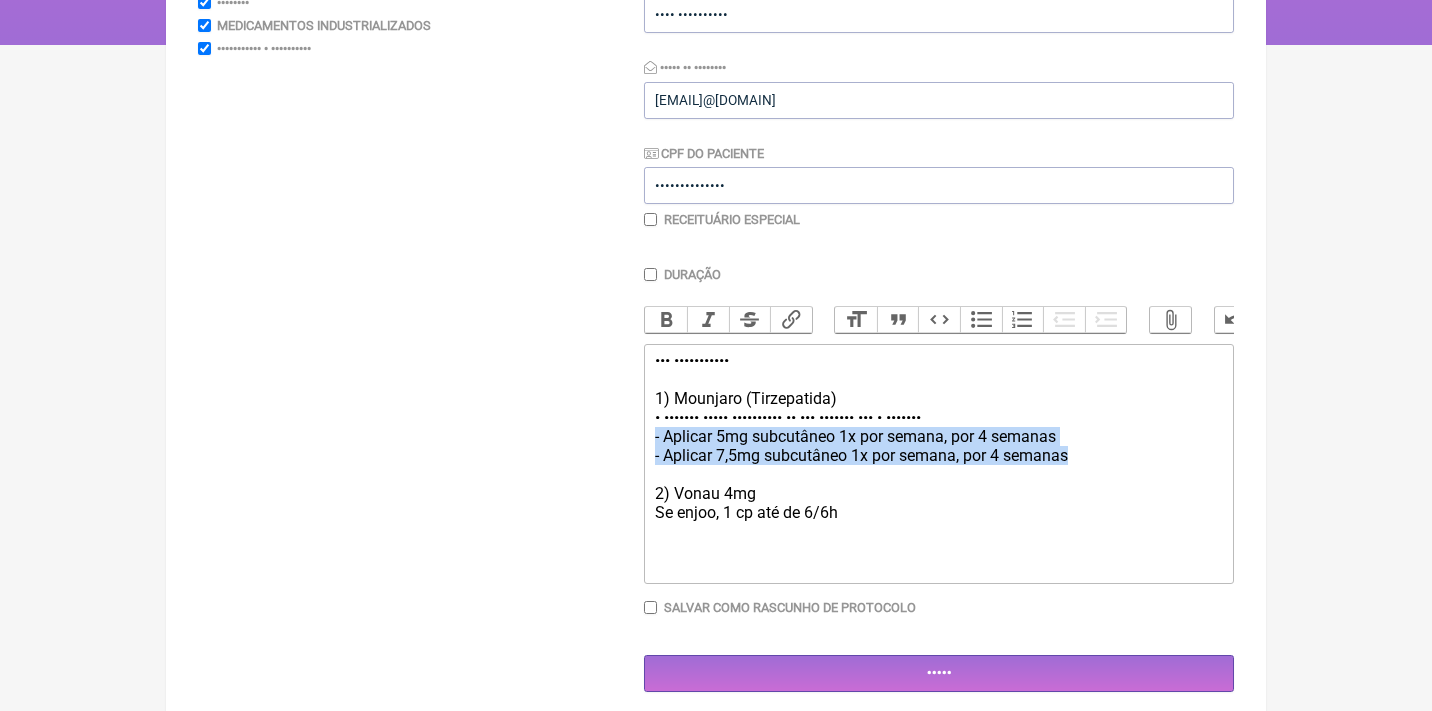 drag, startPoint x: 1097, startPoint y: 452, endPoint x: 617, endPoint y: 437, distance: 480.2343 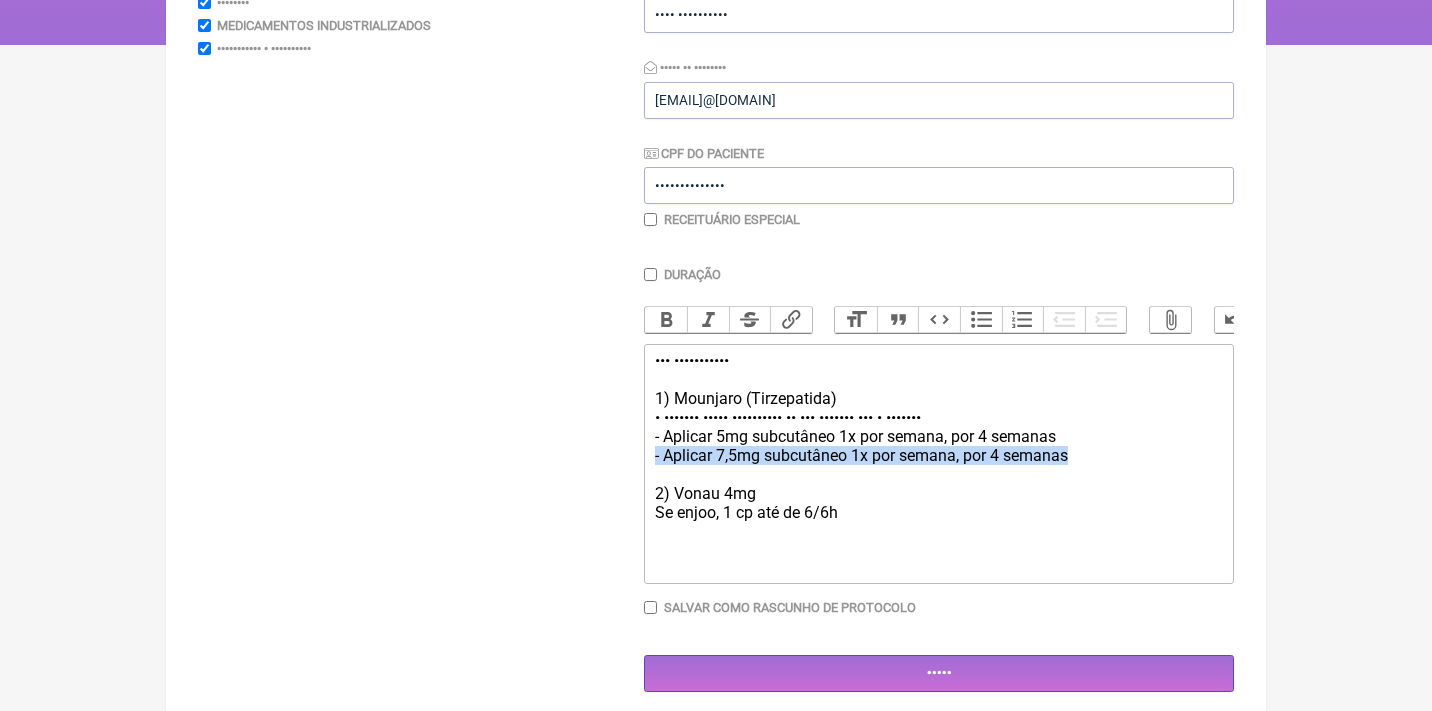 drag, startPoint x: 1132, startPoint y: 442, endPoint x: 639, endPoint y: 447, distance: 493.02536 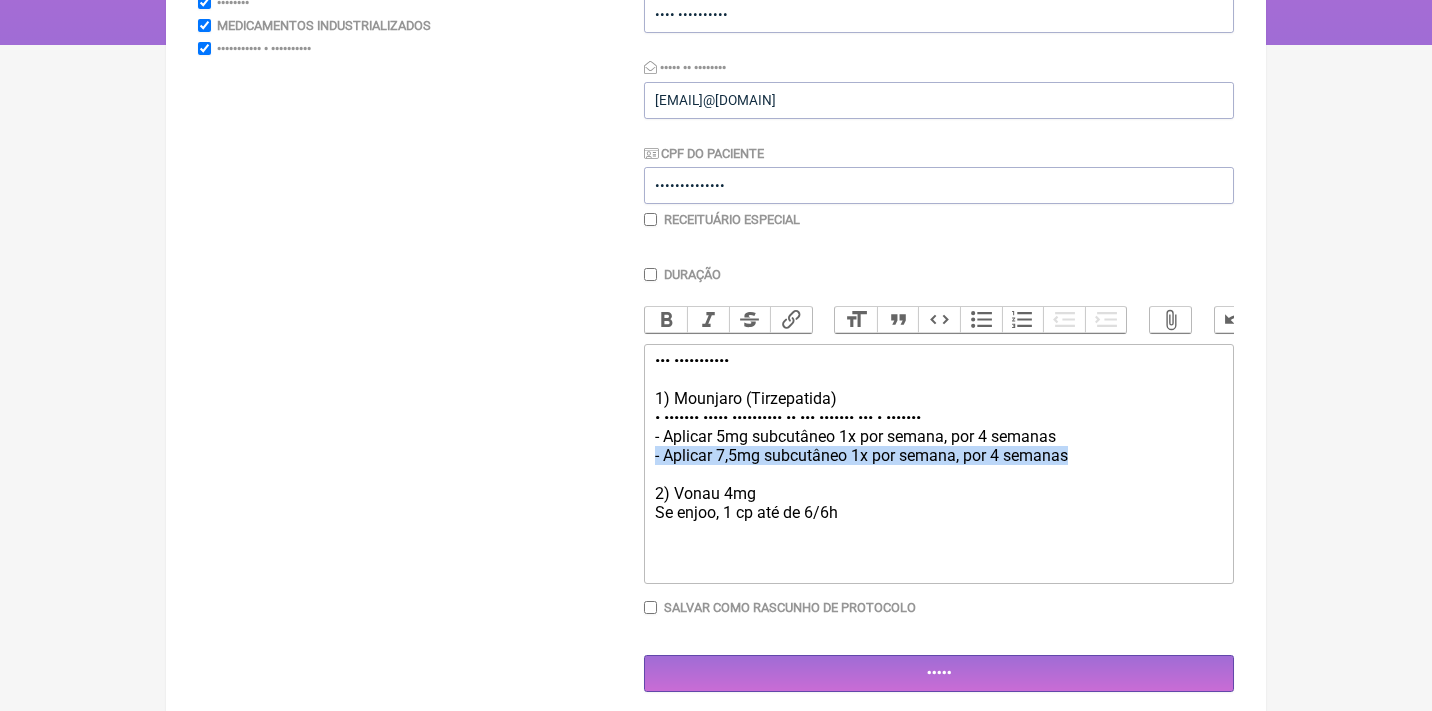 click on "Buscar
Protocolos
Formulas
Medicamentos Industrializados
Suplementos / Cosméticos
Duração
Duração de
[NUMBER]
dias
Bold
Italic
Strikethrough
Link
Heading
Quote
Code
Bullets
Numbers
Decrease Level
Increase Level
Attach Files
Undo
Redo
Link
Unlink
Uso subcutâneo: 1) Mounjaro (Tirzepatida)" at bounding box center (716, 290) 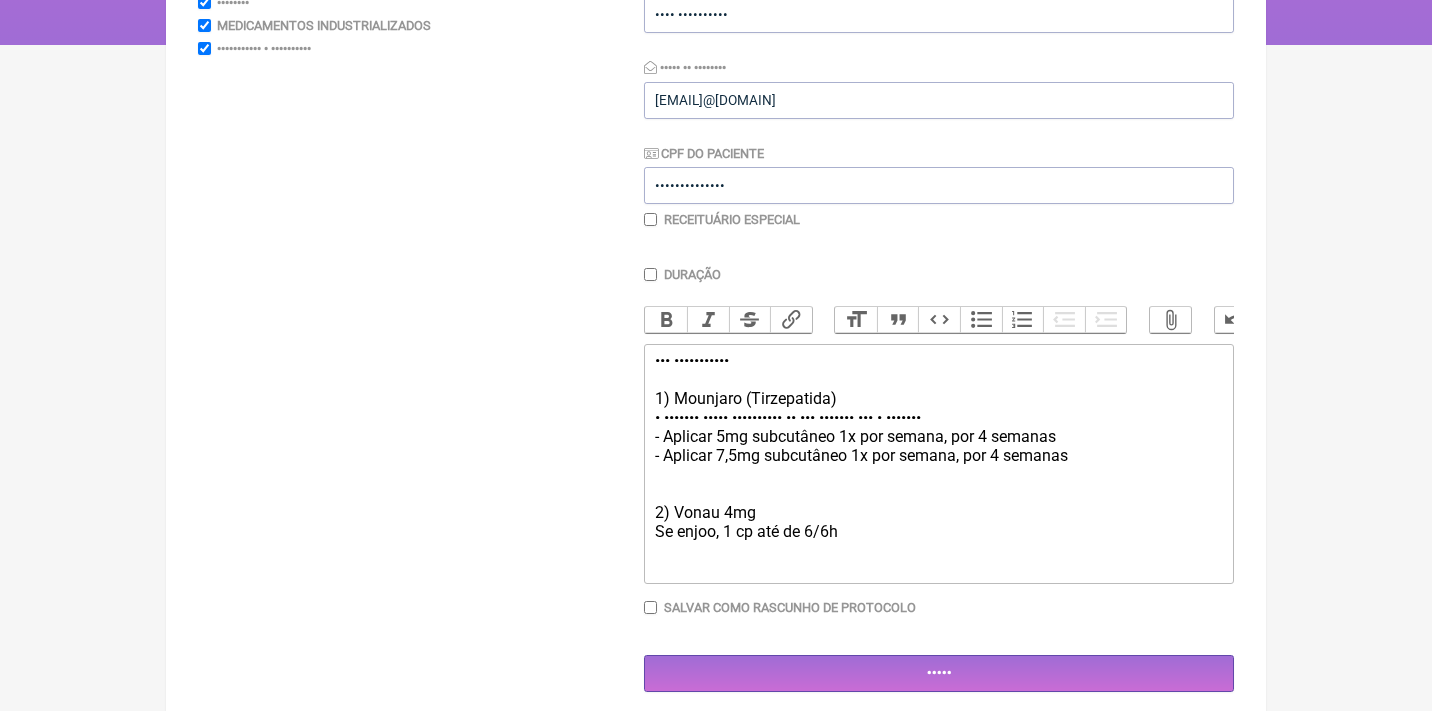paste on "- Aplicar 7,5mg subcutâneo 1x por semana, por 4 semanas" 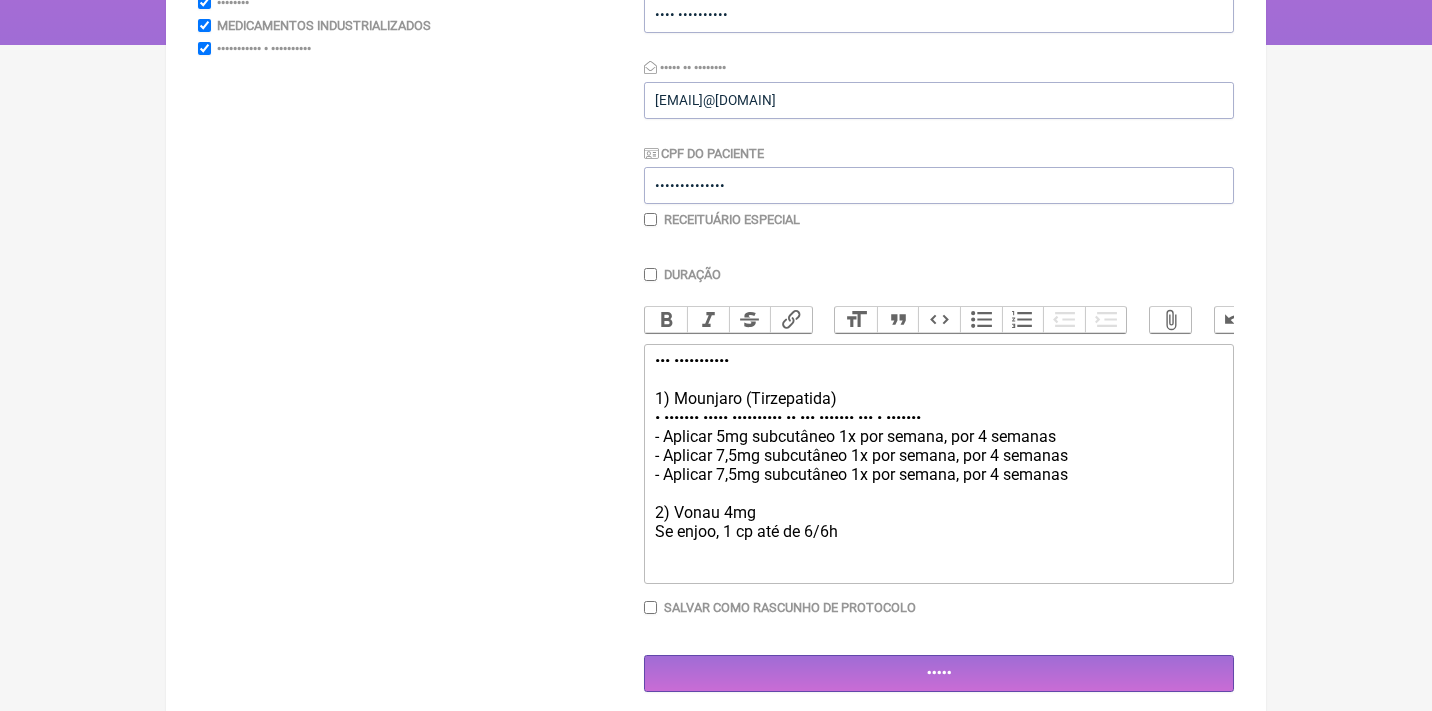 click on "Uso subcutâneo: 1) Mounjaro (Tirzepatida)  - Aplicar 2,5mg subcutâneo 1x por semana, por 4 semanas - Aplicar 5mg subcutâneo 1x por semana, por 4 semanas - Aplicar 7,5mg subcutâneo 1x por semana, por 4 semanas - Aplicar 7,5mg subcutâneo 1x por semana, por 4 semanas 2) Vonau 4mg Se enjoo, 1 cp até de 6/6h" at bounding box center (939, 455) 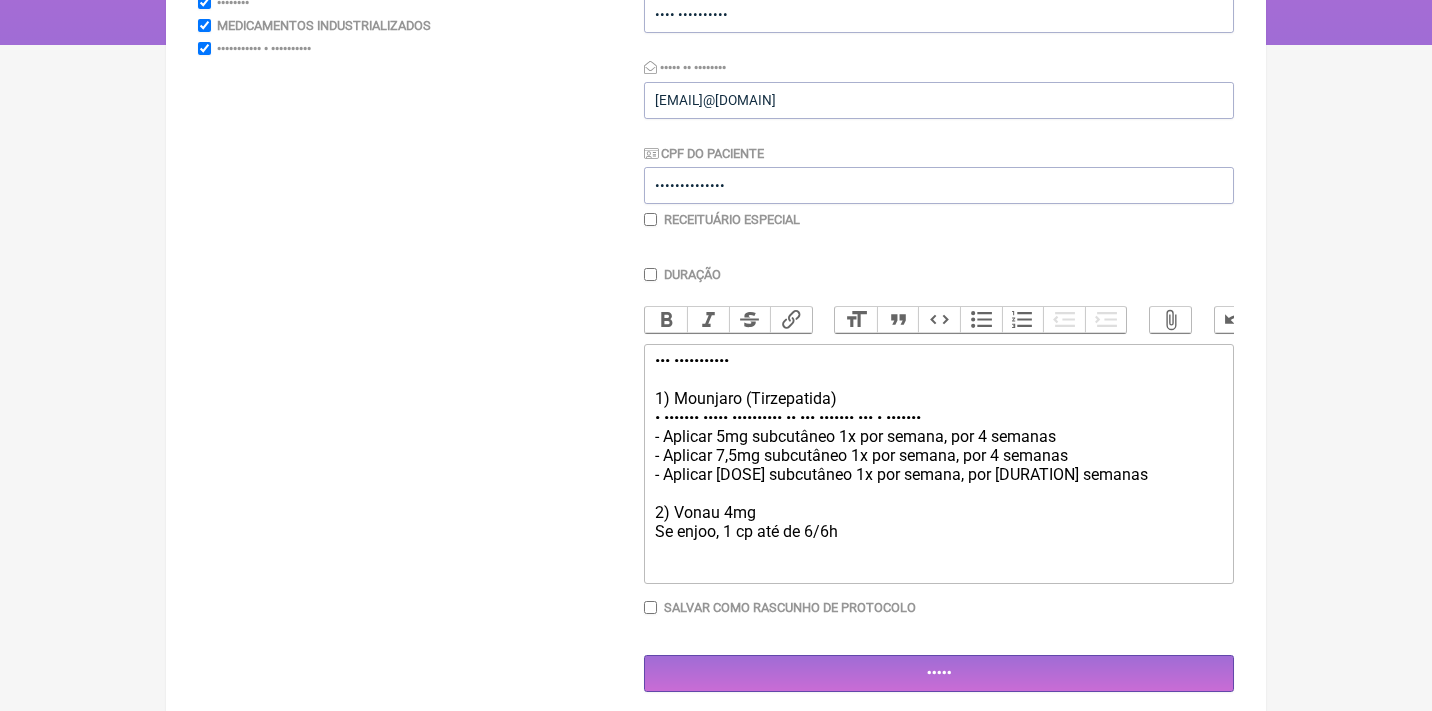 click on "Uso subcutâneo: 1) Mounjaro (Tirzepatida)  - Aplicar 2,5mg subcutâneo 1x por semana, por 4 semanas - Aplicar 5mg subcutâneo 1x por semana, por 4 semanas - Aplicar 7,5mg subcutâneo 1x por semana, por 4 semanas - Aplicar 10mg subcutâneo 1x por semana, por 4 semanas 2) Vonau 4mg Se enjoo, 1 cp até de 6/6h" at bounding box center [939, 455] 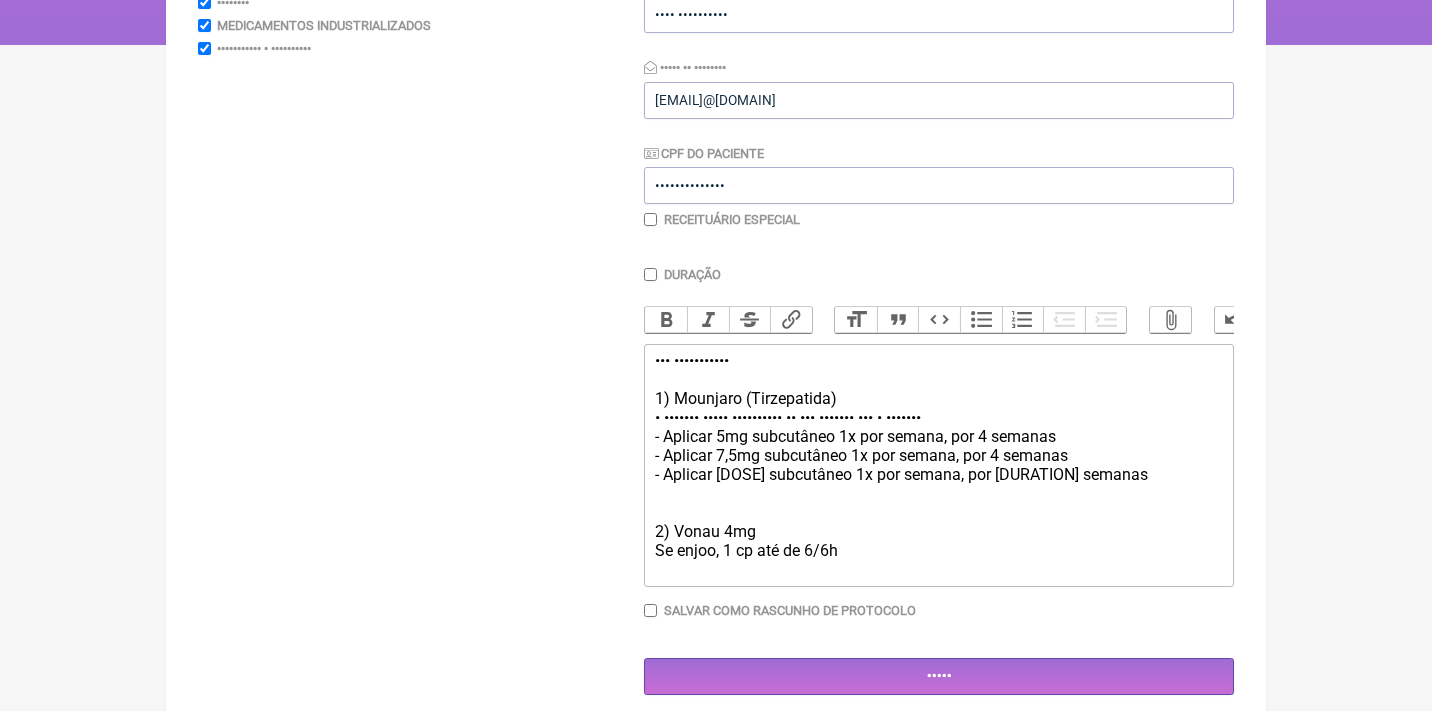 paste on "- Aplicar 7,5mg subcutâneo 1x por semana, por 4 semanas" 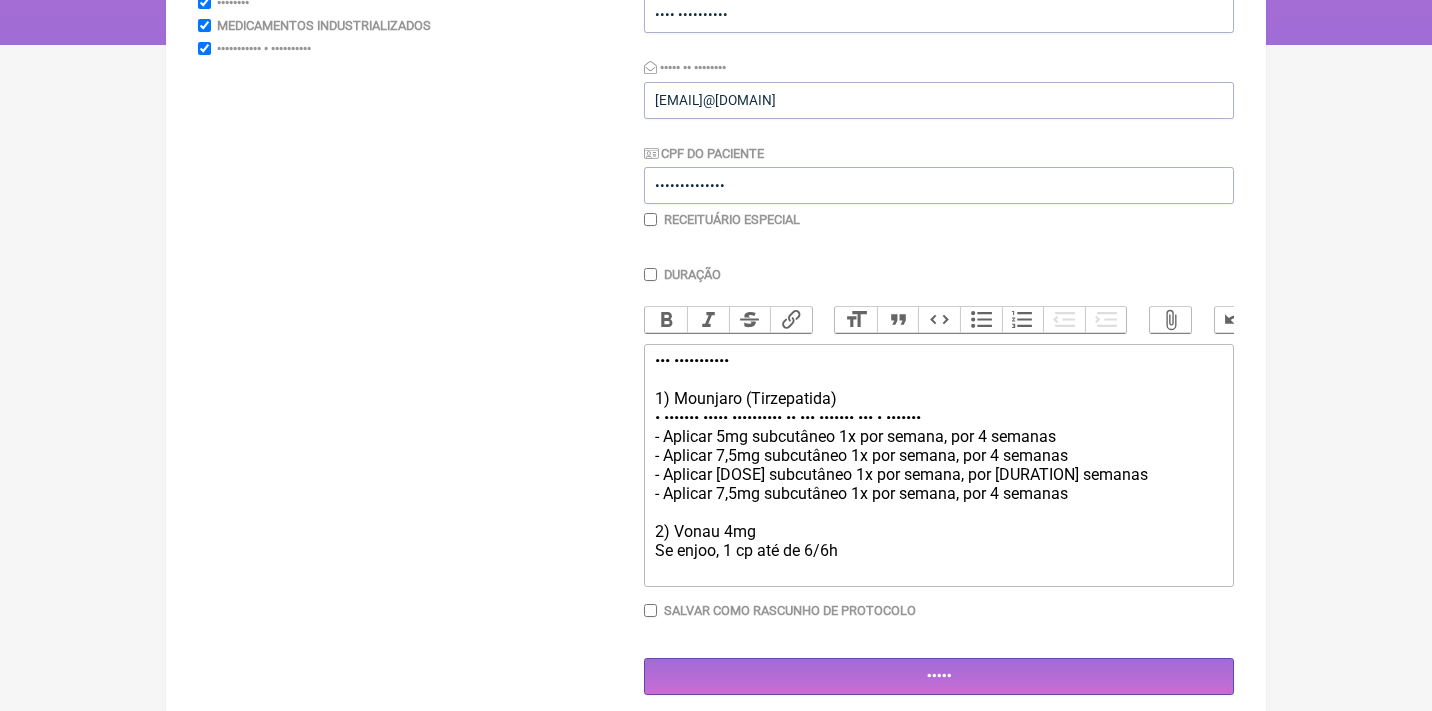 click on "Uso subcutâneo: 1) Mounjaro (Tirzepatida)  - Aplicar 2,5mg subcutâneo 1x por semana, por 4 semanas - Aplicar 5mg subcutâneo 1x por semana, por 4 semanas - Aplicar 7,5mg subcutâneo 1x por semana, por 4 semanas - Aplicar 10mg subcutâneo 1x por semana, por 4 semanas - Aplicar 7,5mg subcutâneo 1x por semana, por 4 semanas 2) Vonau 4mg Se enjoo, 1 cp até de 6/6h" at bounding box center (939, 465) 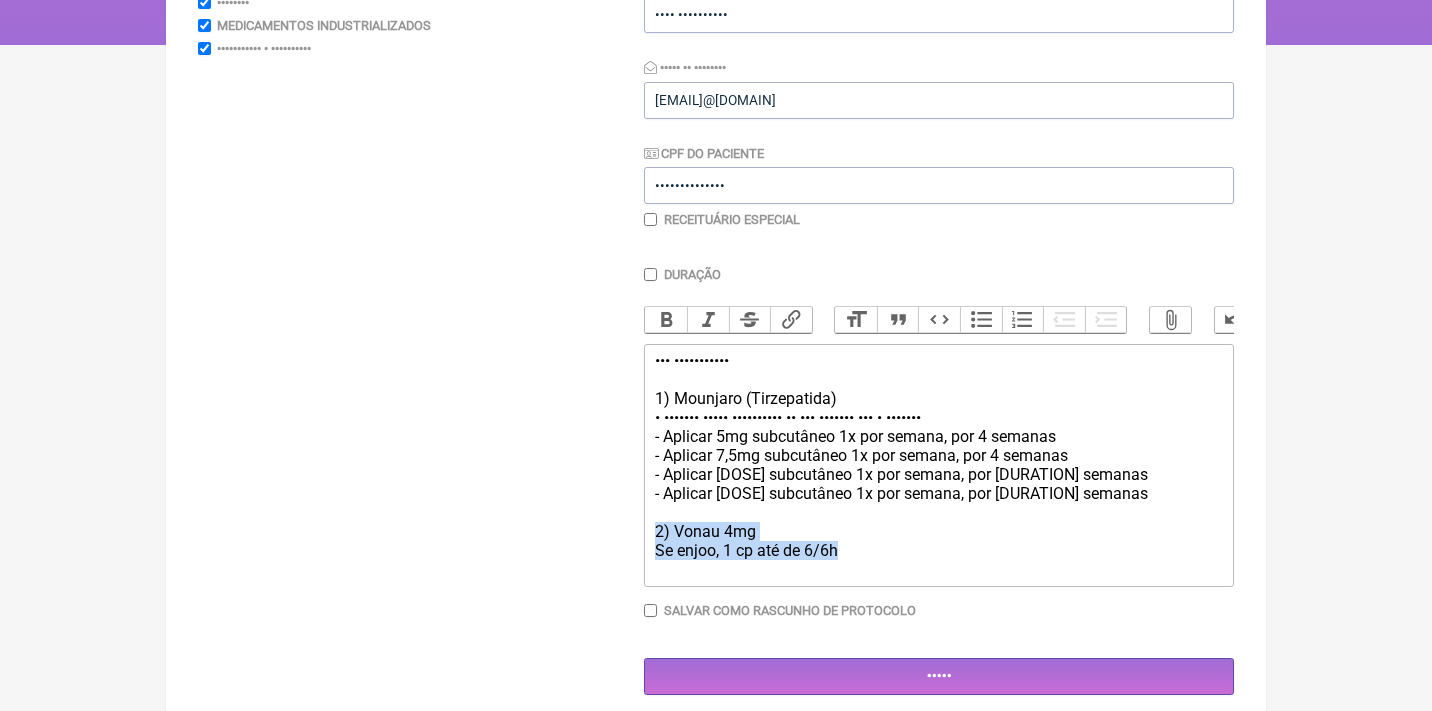 drag, startPoint x: 873, startPoint y: 540, endPoint x: 592, endPoint y: 515, distance: 282.1099 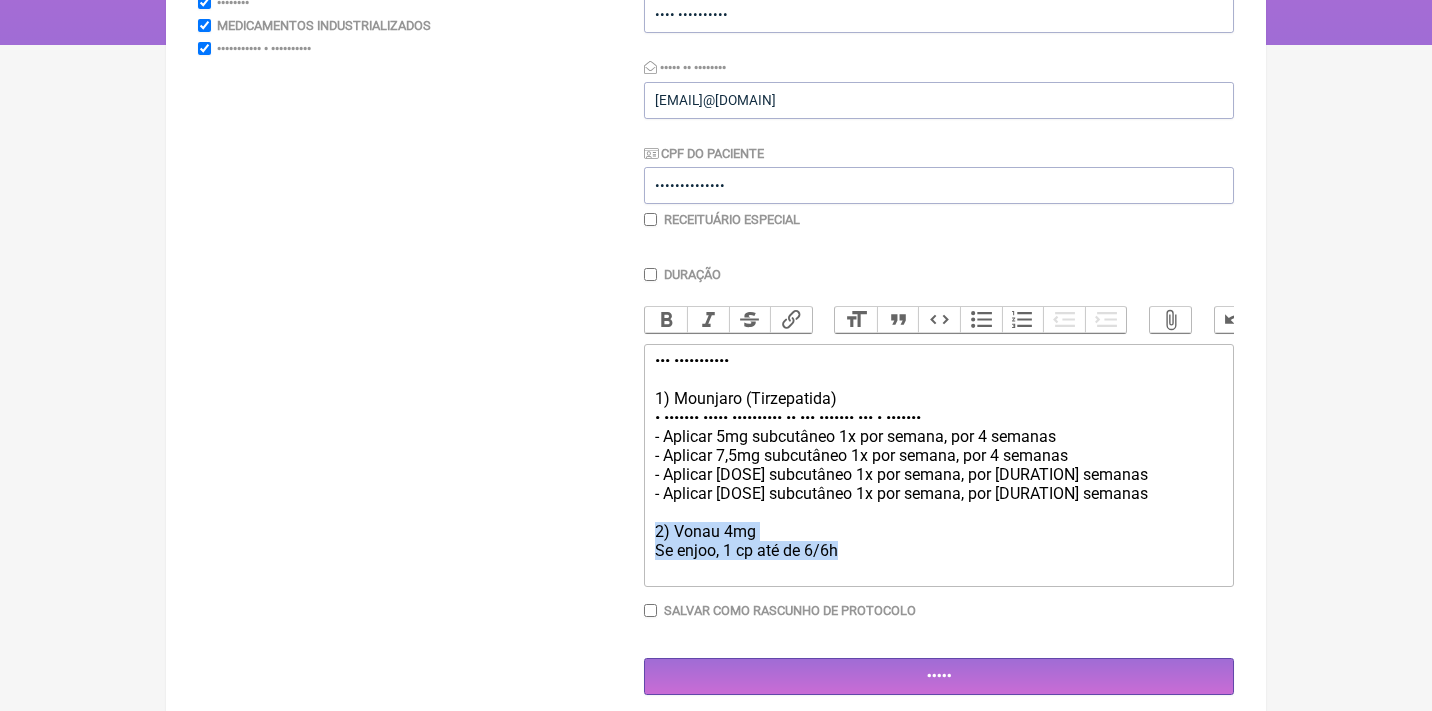 click on "Buscar
Protocolos
Formulas
Medicamentos Industrializados
Suplementos / Cosméticos
Duração
Duração de
[NUMBER]
dias
Bold
Italic
Strikethrough
Link
Heading
Quote
Code
Bullets
Numbers
Decrease Level
Increase Level
Attach Files
Undo
Redo
Link
Unlink
Uso subcutâneo: 1) Mounjaro (Tirzepatida)" at bounding box center (716, 291) 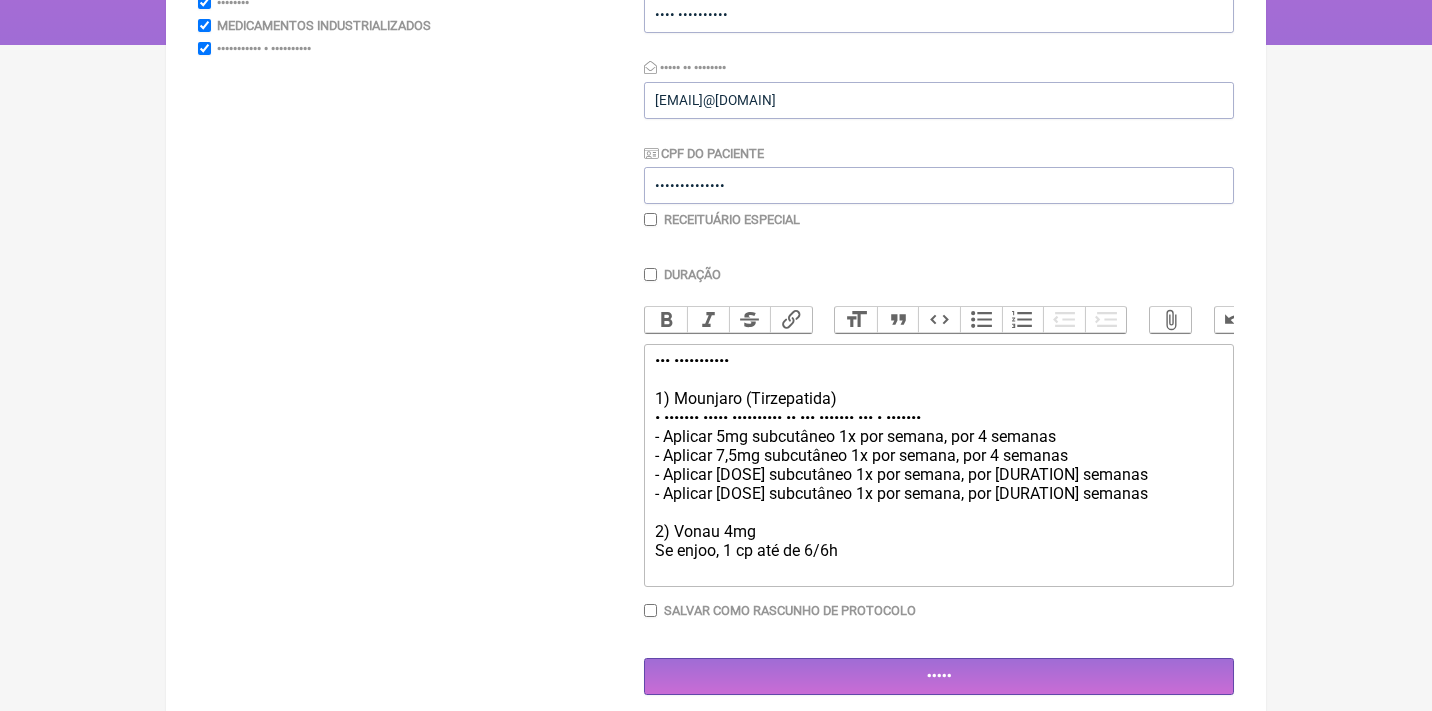 type on "•••••••• ••••••••••••••••••••• •••••••• •••••••••••••••••••••••• ••••••• ••••• •••••••••• •• ••• ••••••• ••• • •••••••••••• ••••••• ••• •••••••••• •• ••• ••••••• ••• • •••••••••••• ••••••• ••••• •••••••••• •• ••• ••••••• ••• • •••••••••••• ••••••• •••• •••••••••• •• ••• ••••••• ••• • •••••••••••• ••••••• •••• •••••••••• •• ••• ••••••• ••• • •••••••••••••••••••••••••••••" 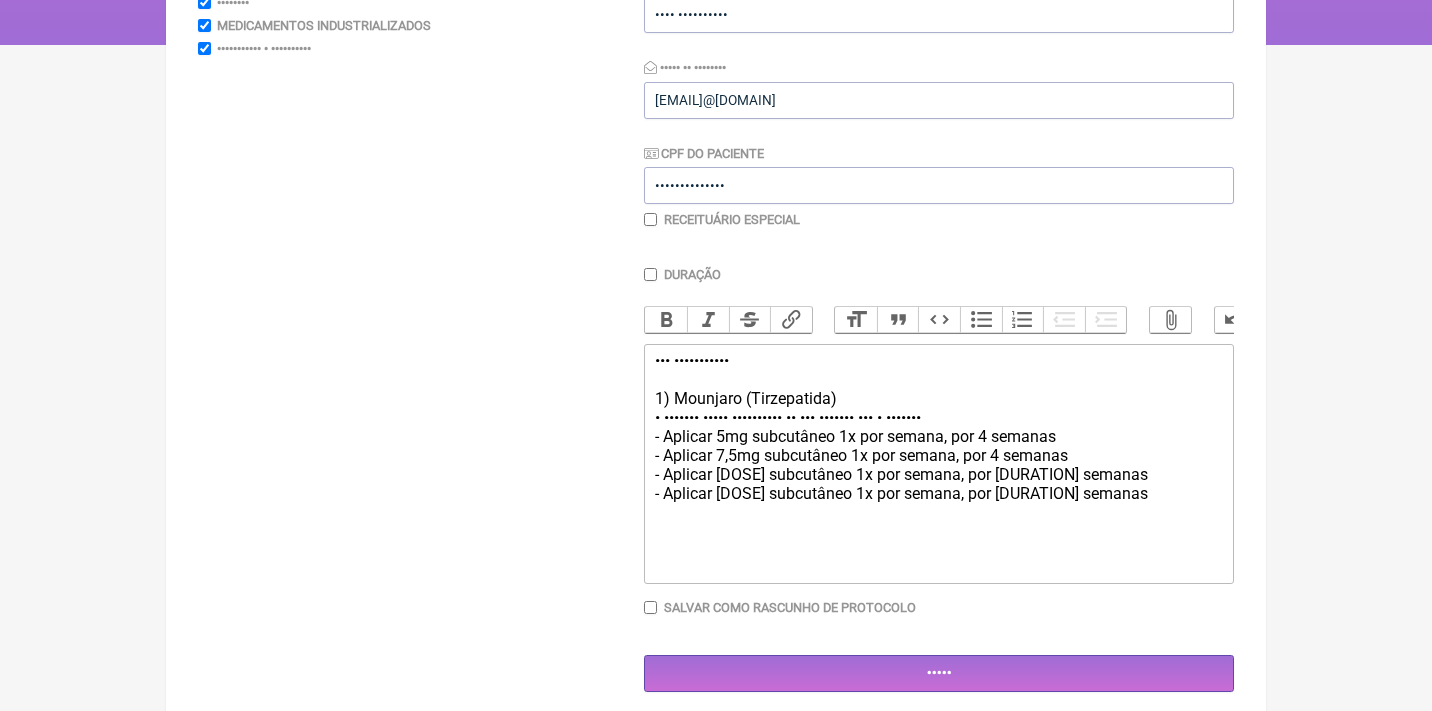 click on "Uso subcutâneo: 1) Mounjaro (Tirzepatida)  - Aplicar 2,5mg subcutâneo 1x por semana, por 4 semanas - Aplicar 5mg subcutâneo 1x por semana, por 4 semanas - Aplicar 7,5mg subcutâneo 1x por semana, por 4 semanas - Aplicar 10mg subcutâneo 1x por semana, por 4 semanas - Aplicar 15mg subcutâneo 1x por semana, por 4 semanas" at bounding box center (939, 455) 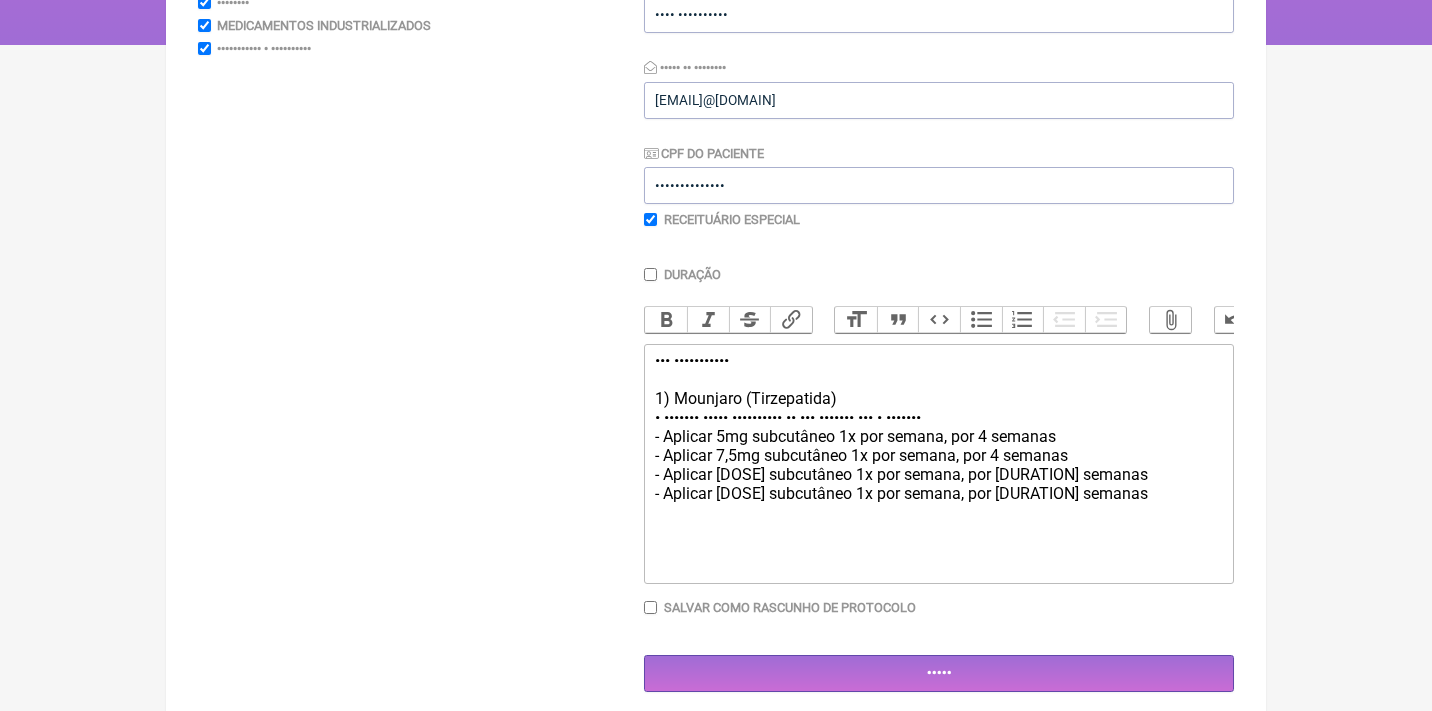 checkbox on "••••" 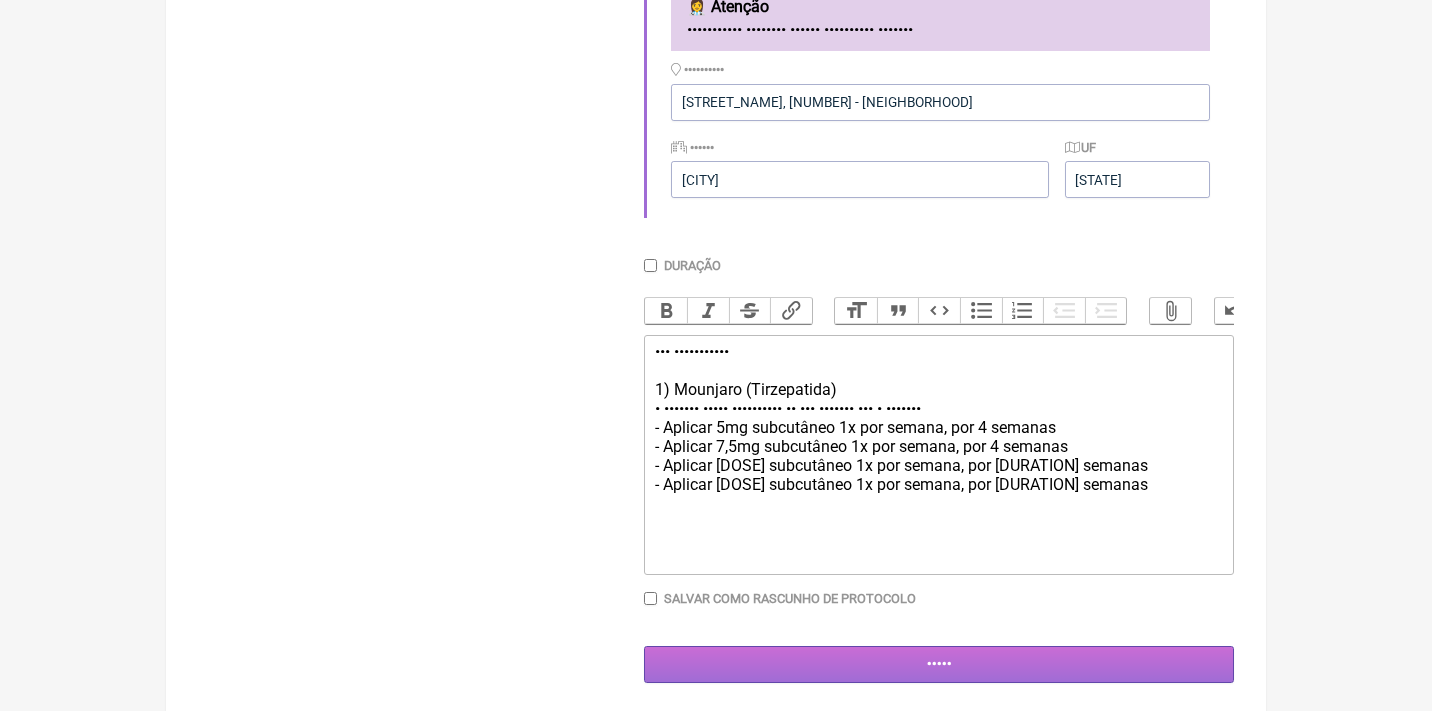 scroll, scrollTop: 616, scrollLeft: 0, axis: vertical 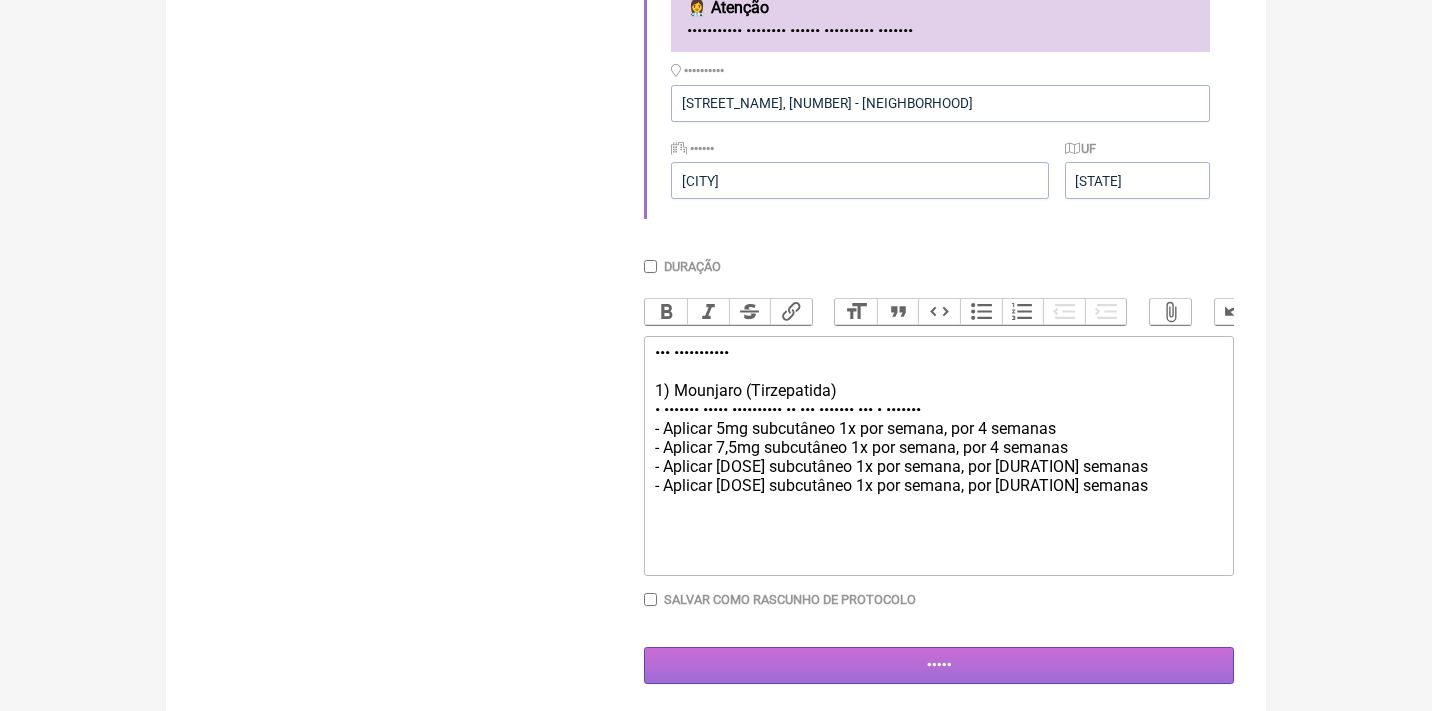 click on "•••••" at bounding box center [939, 665] 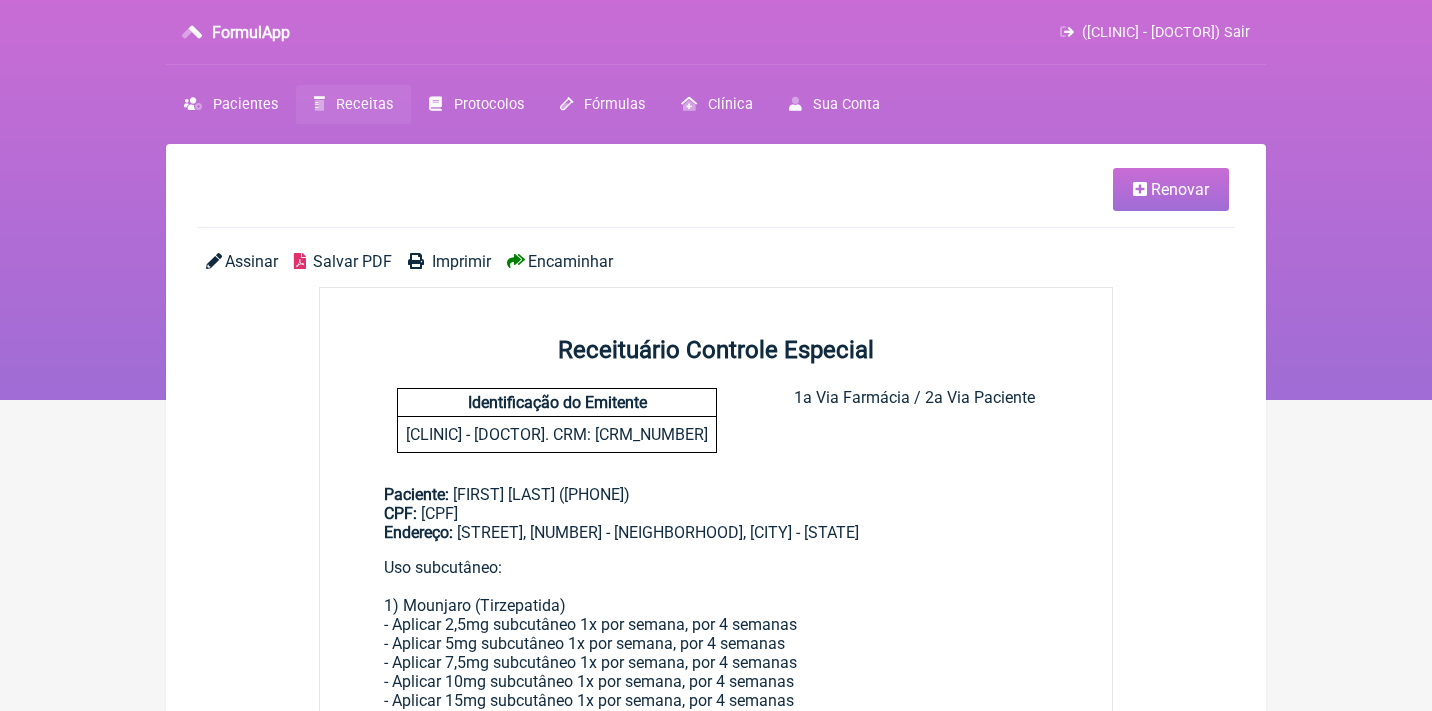 scroll, scrollTop: 0, scrollLeft: 0, axis: both 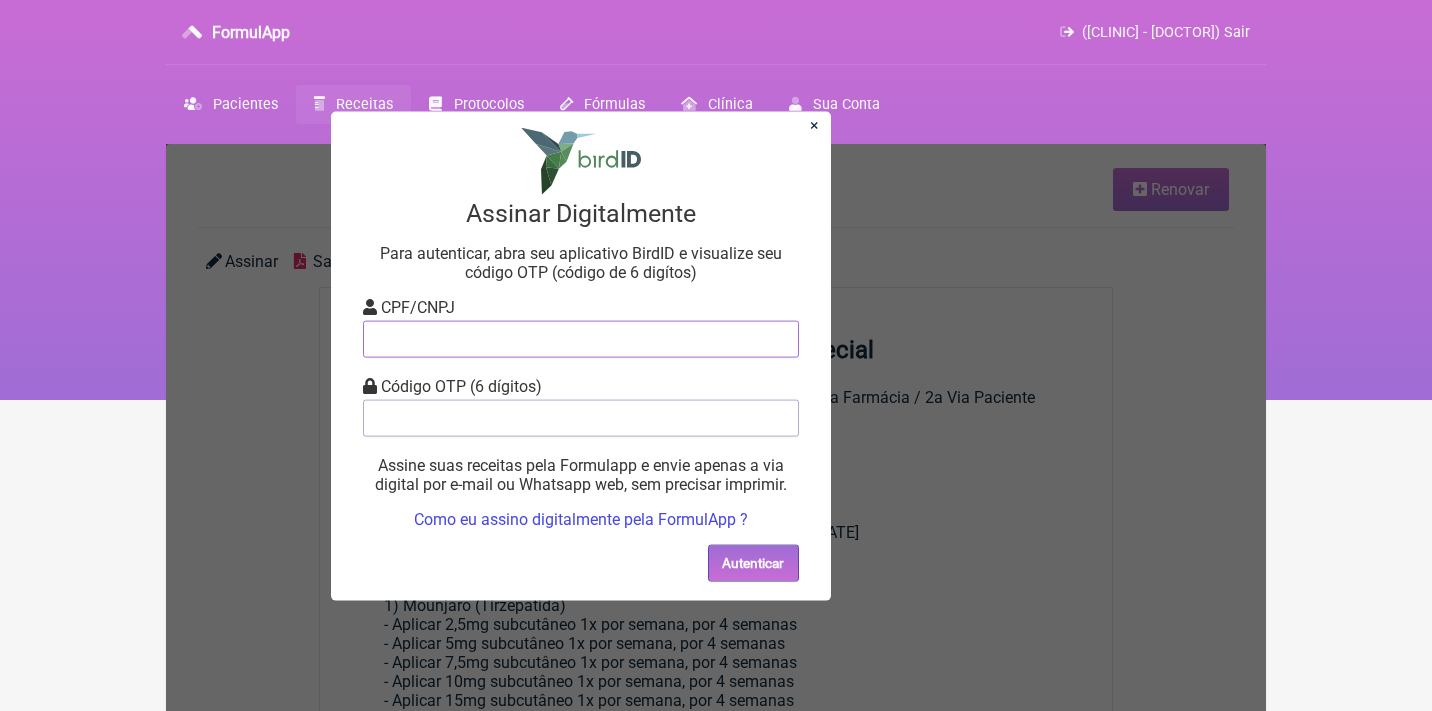 click at bounding box center [581, 338] 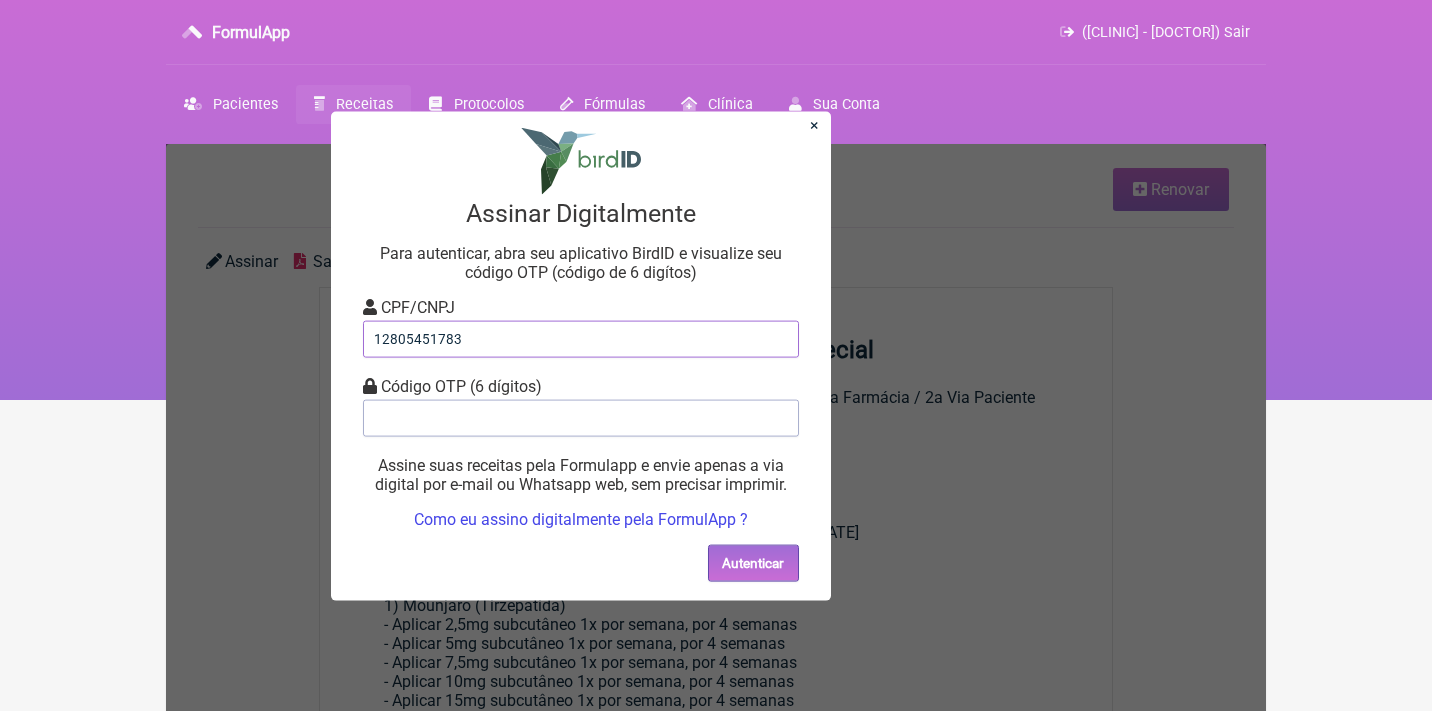 type on "12805451783" 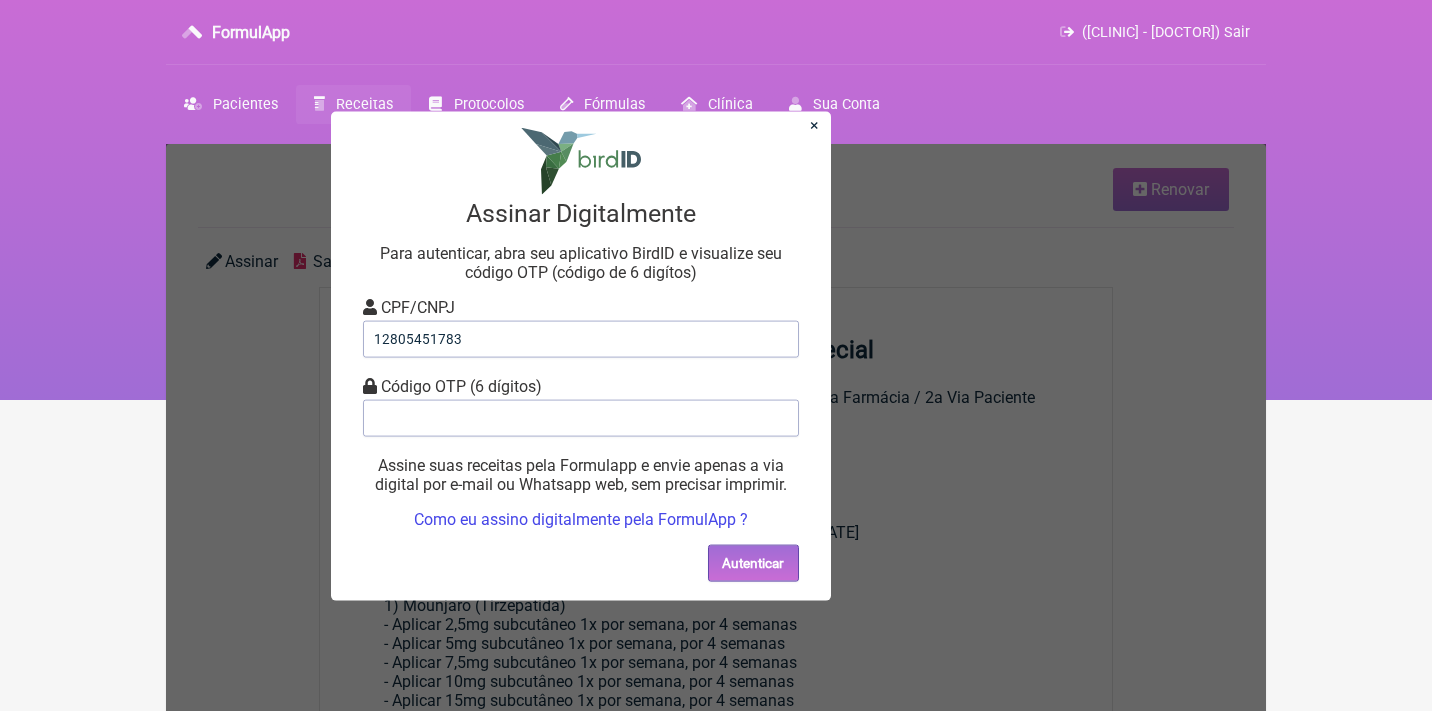 click on "Código OTP (6 dígitos)" at bounding box center [418, 306] 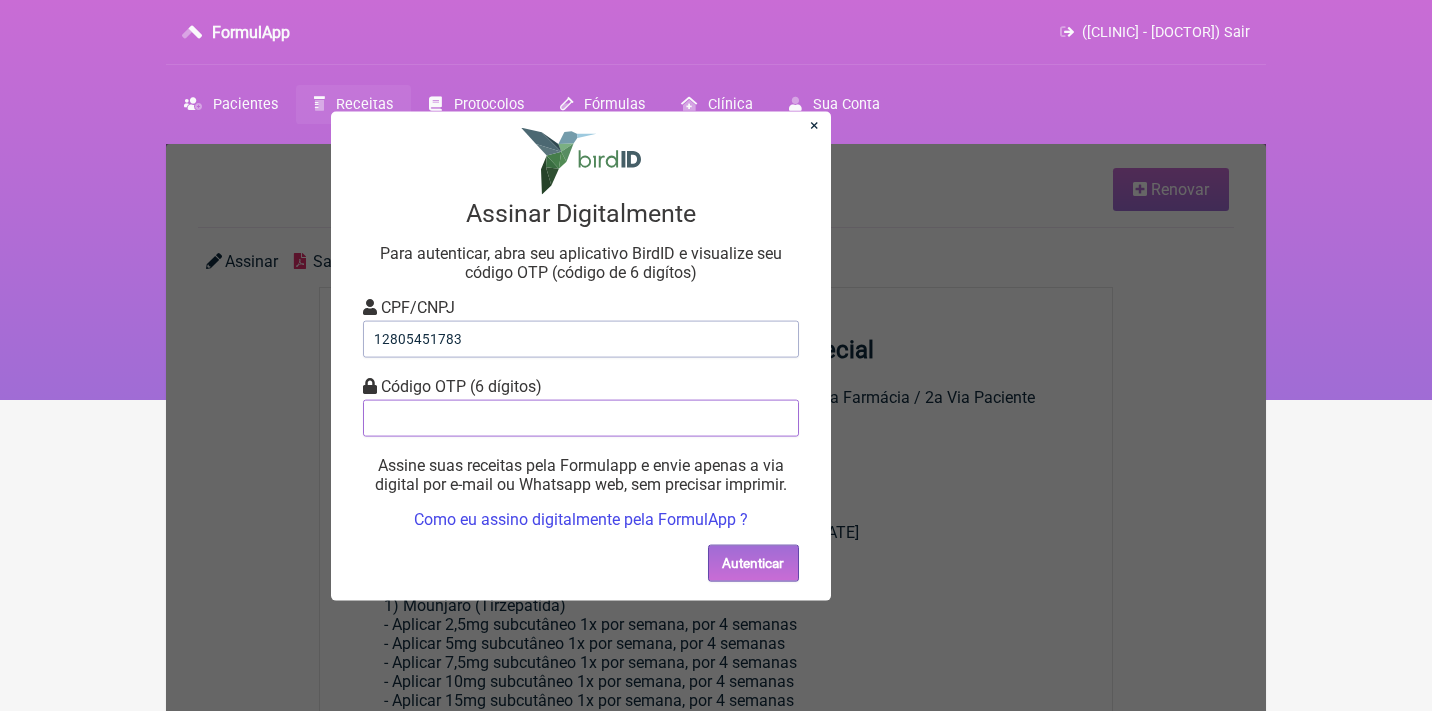 click at bounding box center (581, 417) 